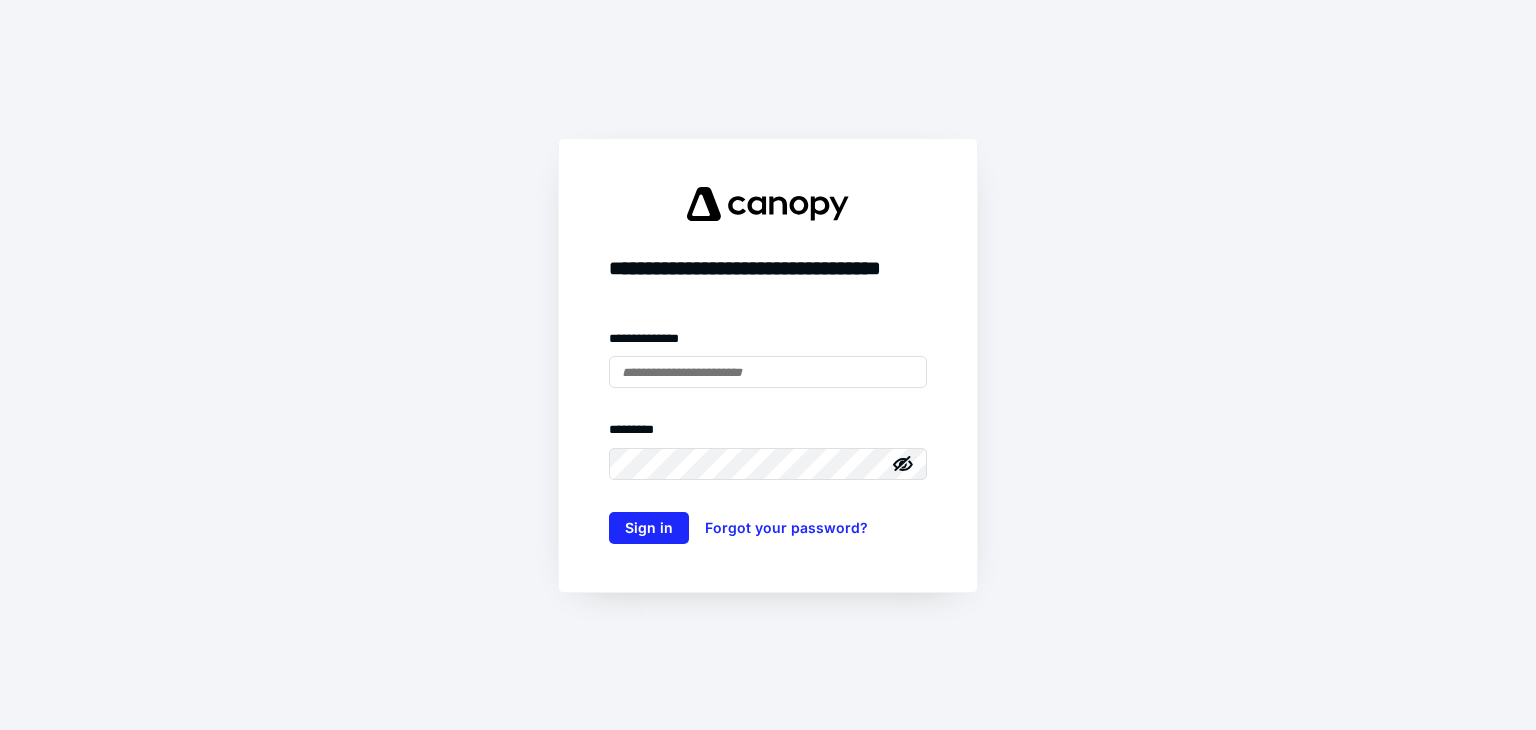 scroll, scrollTop: 0, scrollLeft: 0, axis: both 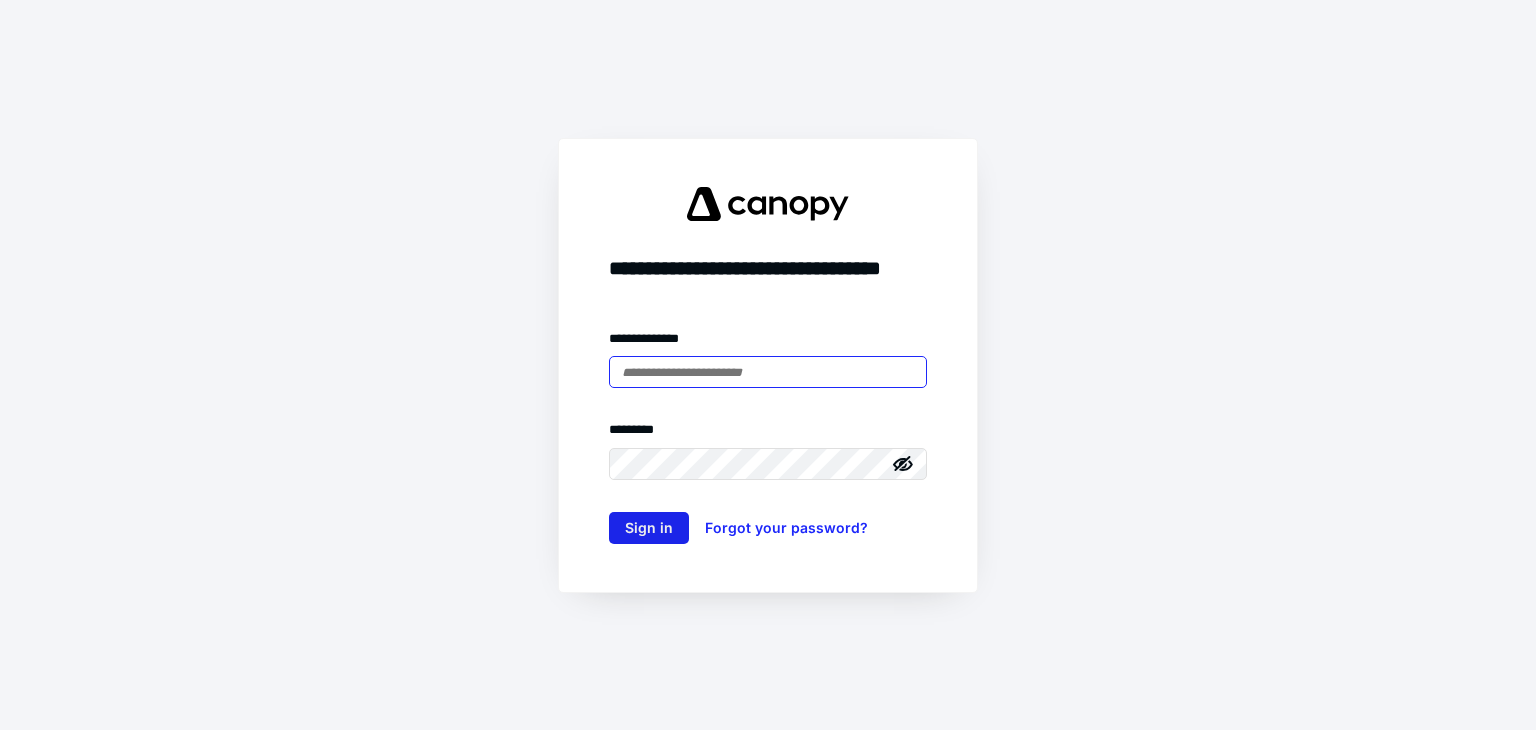 type on "**********" 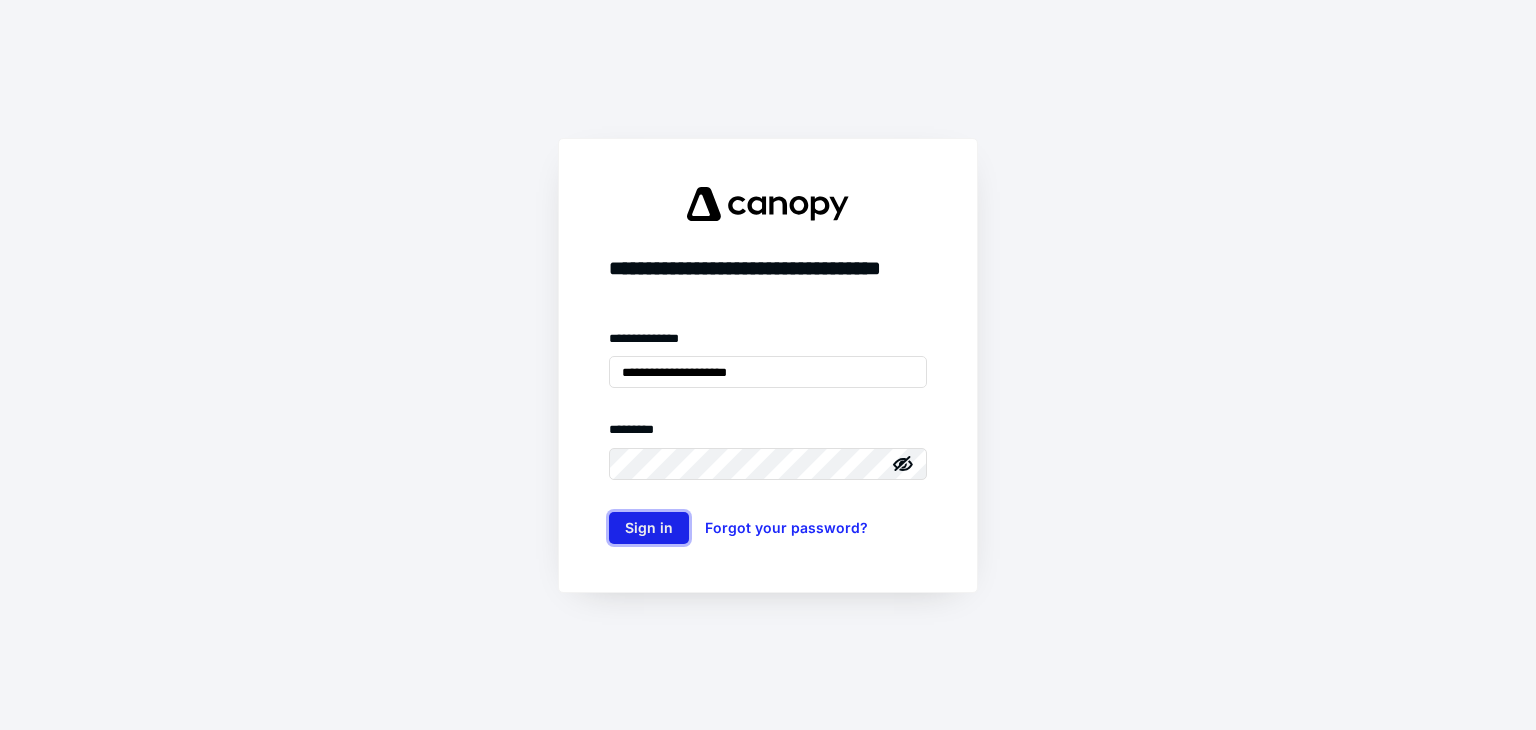 click on "Sign in" at bounding box center (649, 528) 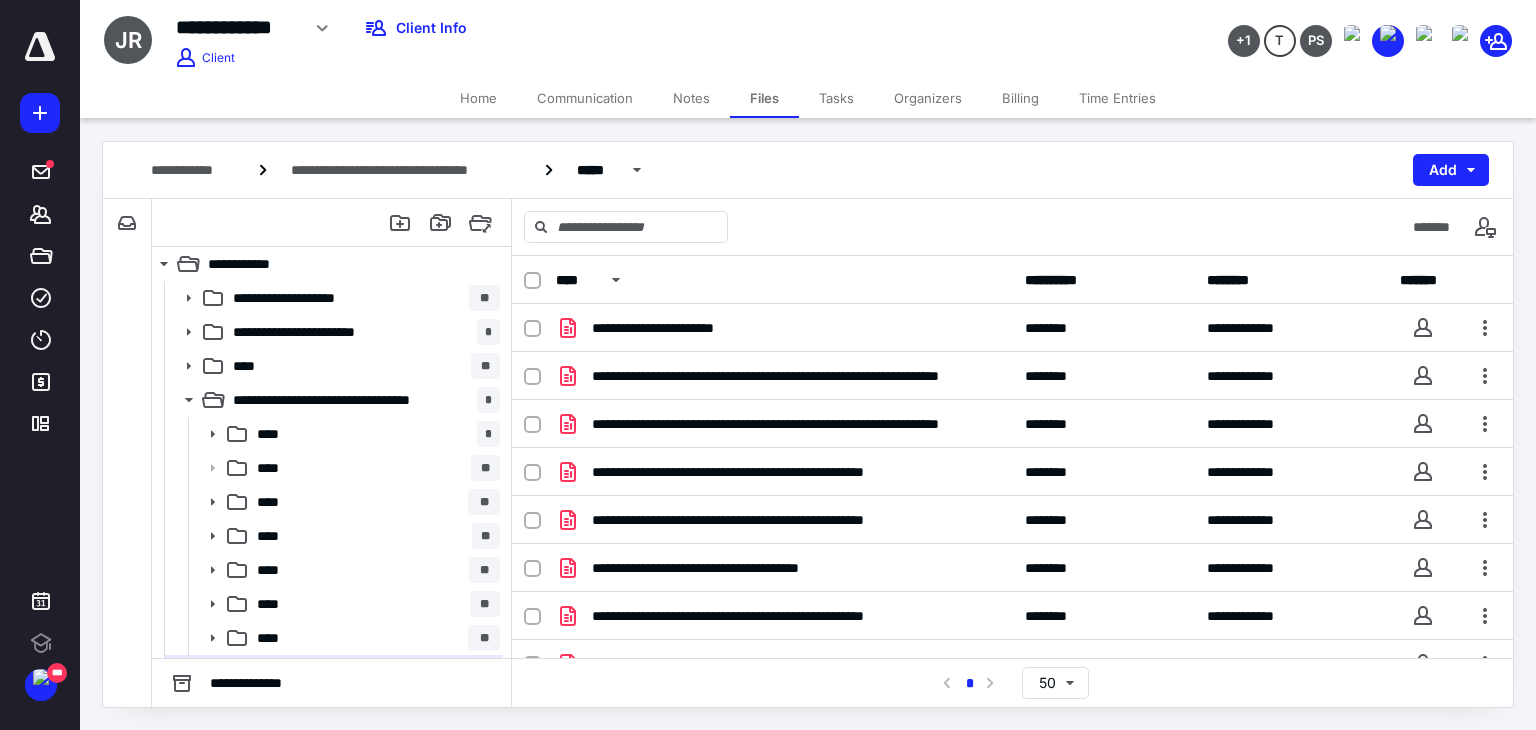 scroll, scrollTop: 0, scrollLeft: 0, axis: both 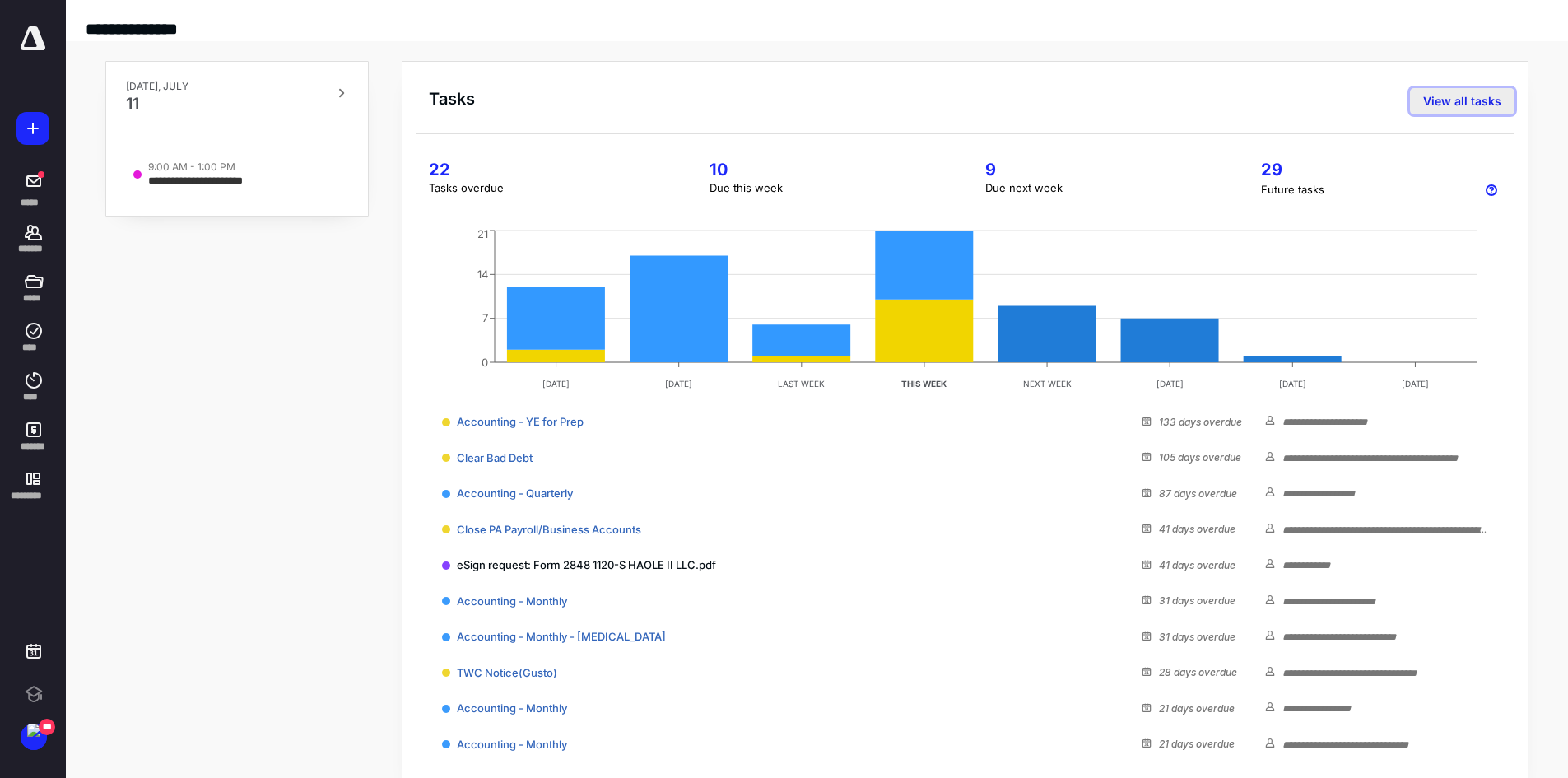 click on "View all tasks" at bounding box center (1462, 101) 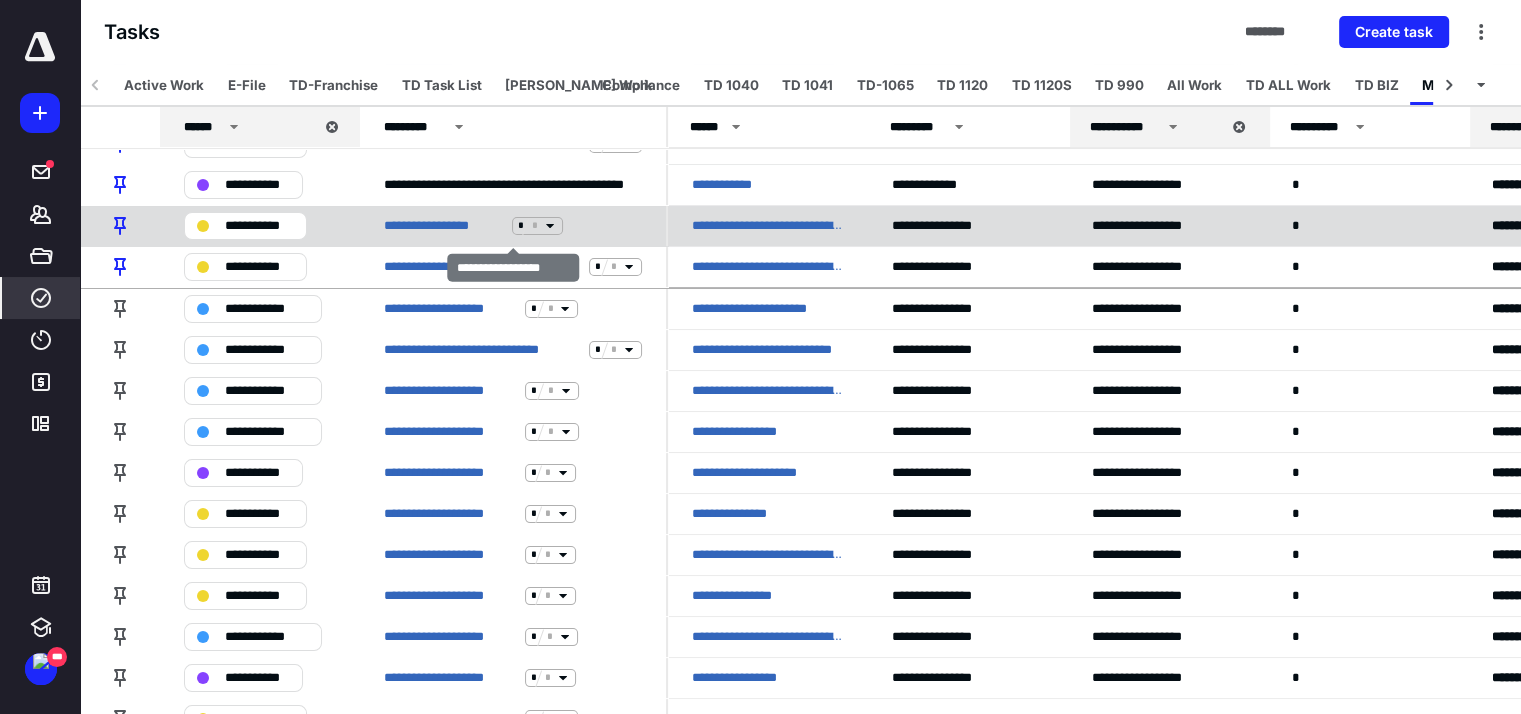 scroll, scrollTop: 300, scrollLeft: 0, axis: vertical 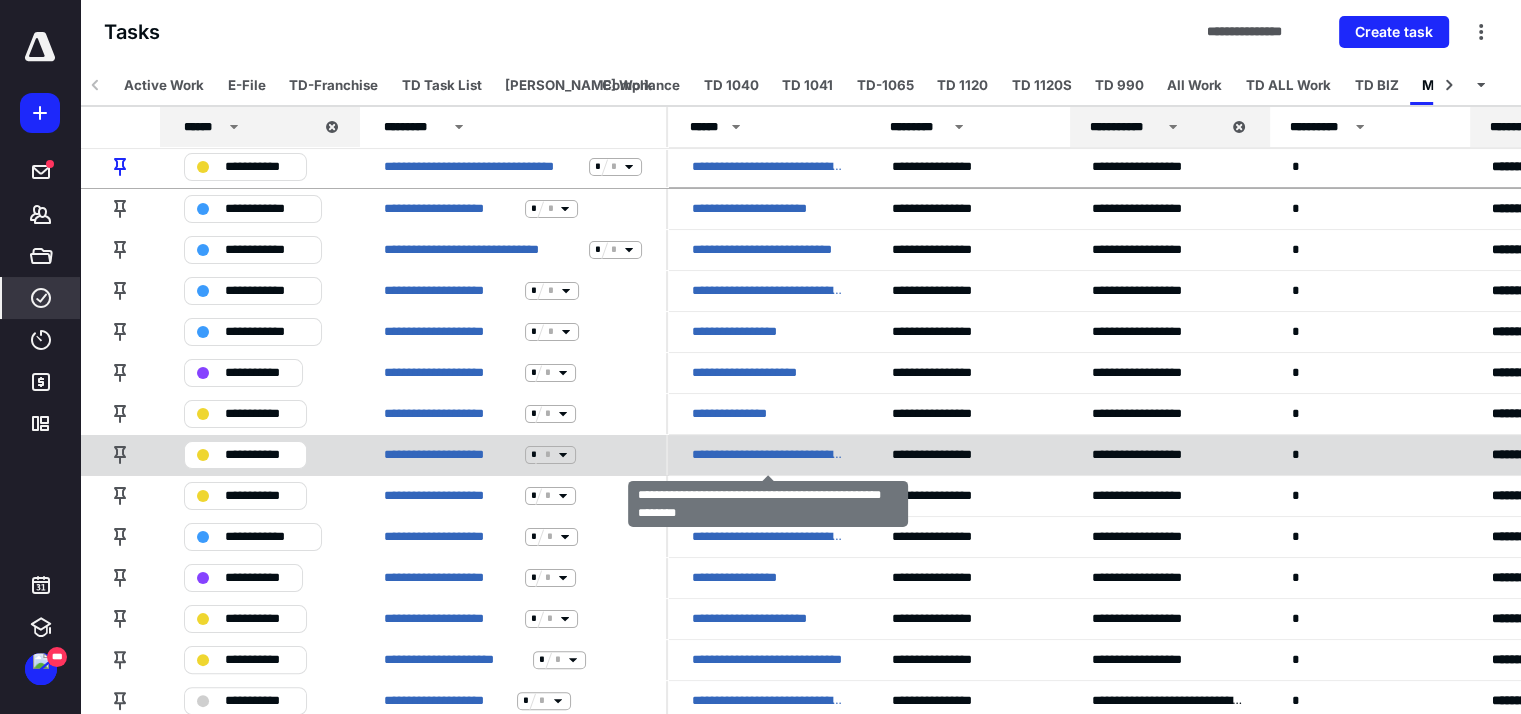 click on "**********" at bounding box center [768, 455] 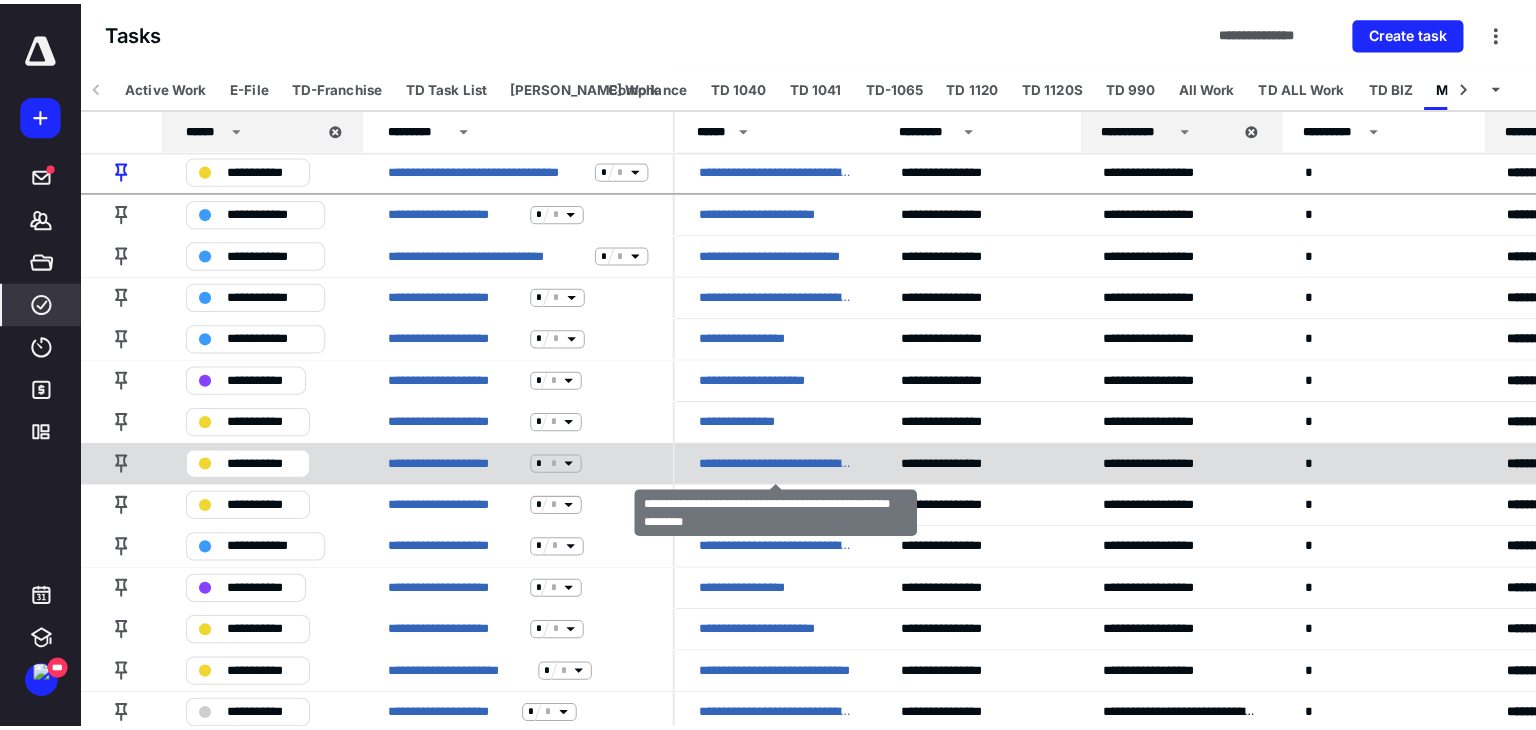 scroll, scrollTop: 0, scrollLeft: 0, axis: both 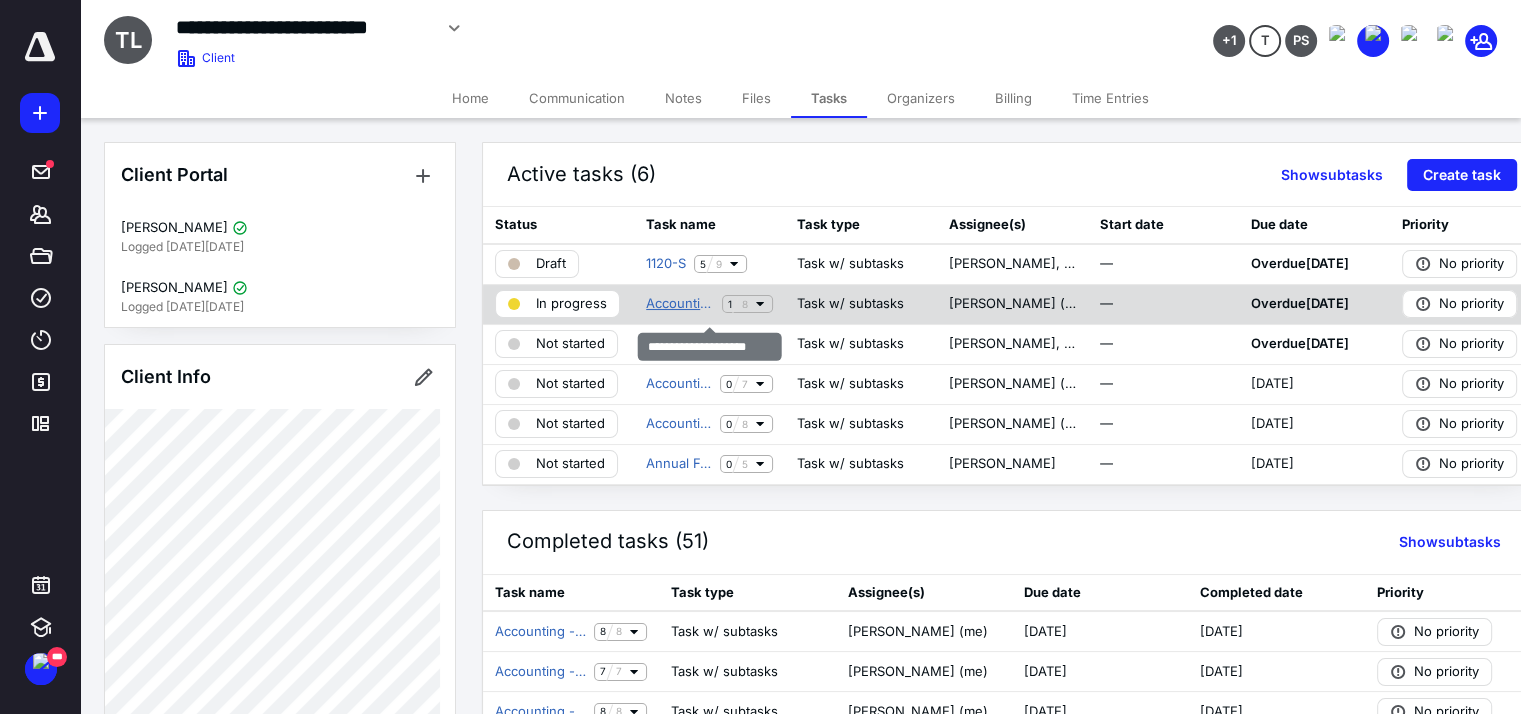 click on "Accounting - Monthly" at bounding box center [680, 304] 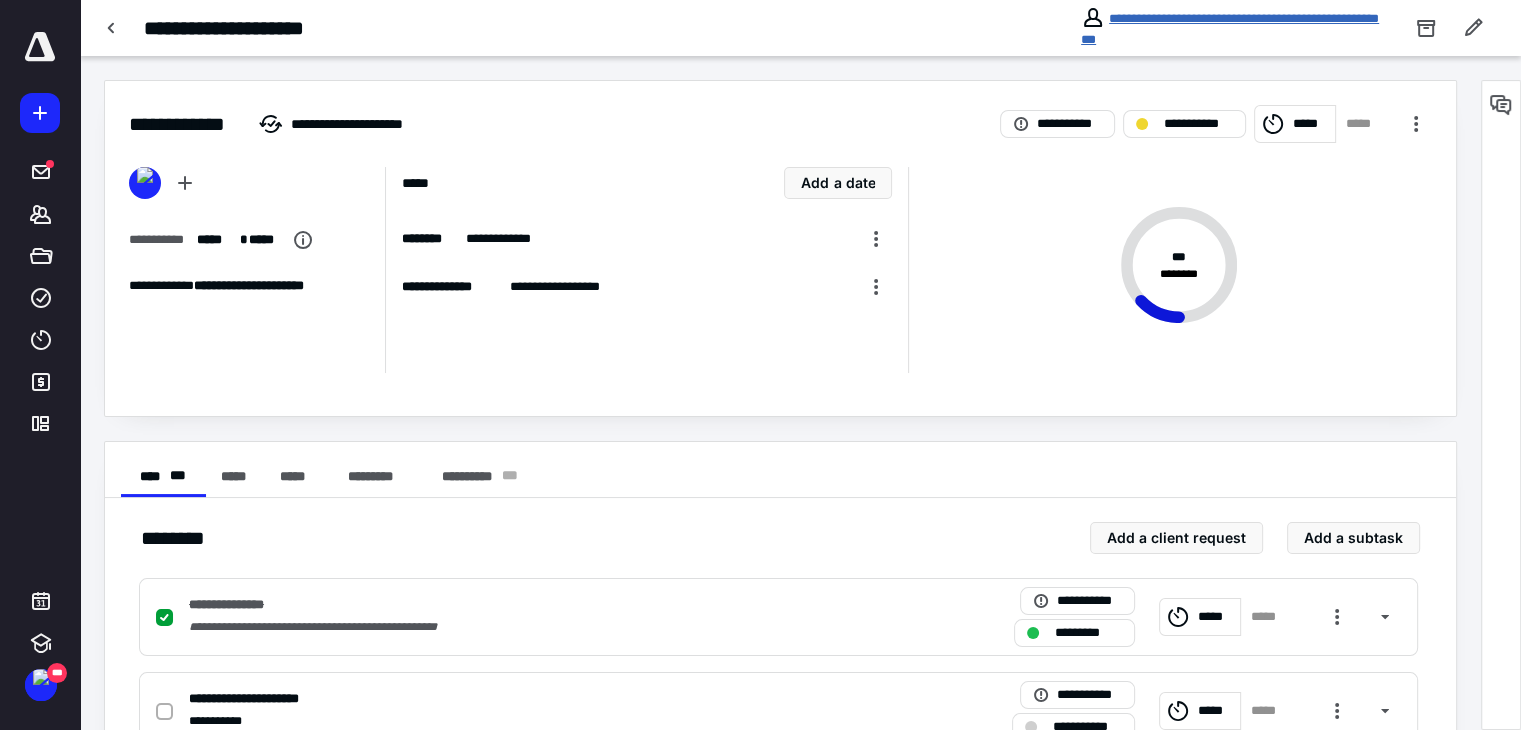 click on "**********" at bounding box center (1230, 29) 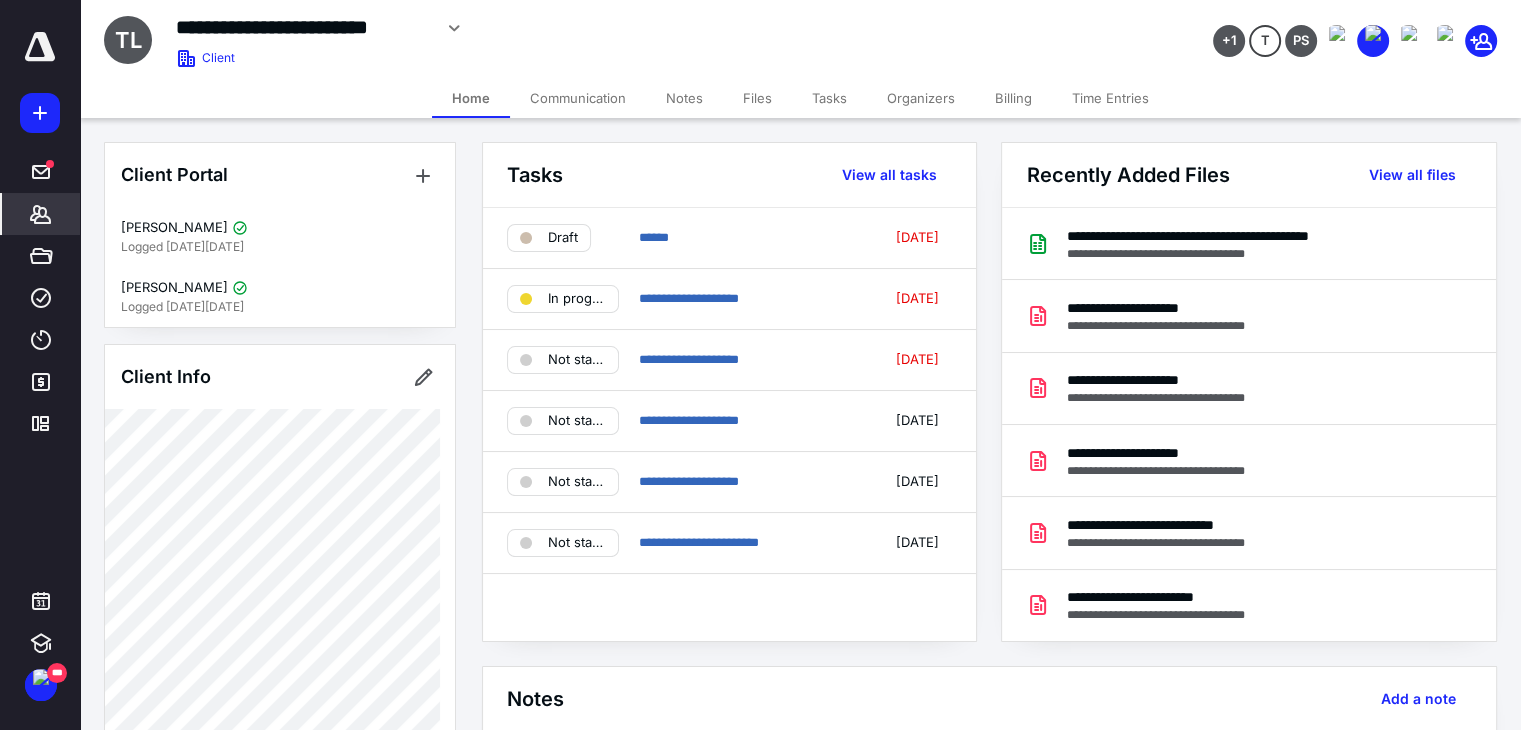click on "Files" at bounding box center (757, 98) 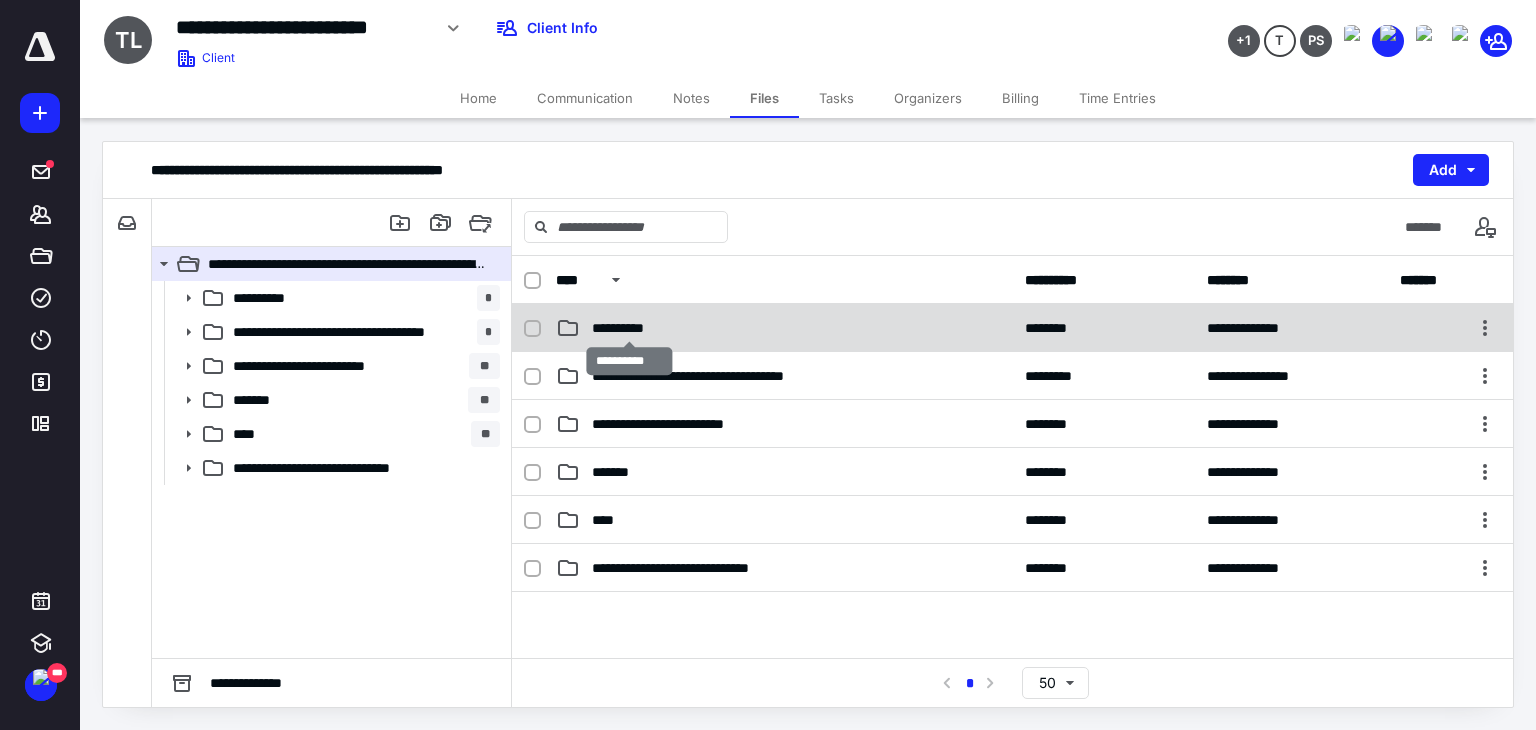 click on "**********" at bounding box center (629, 328) 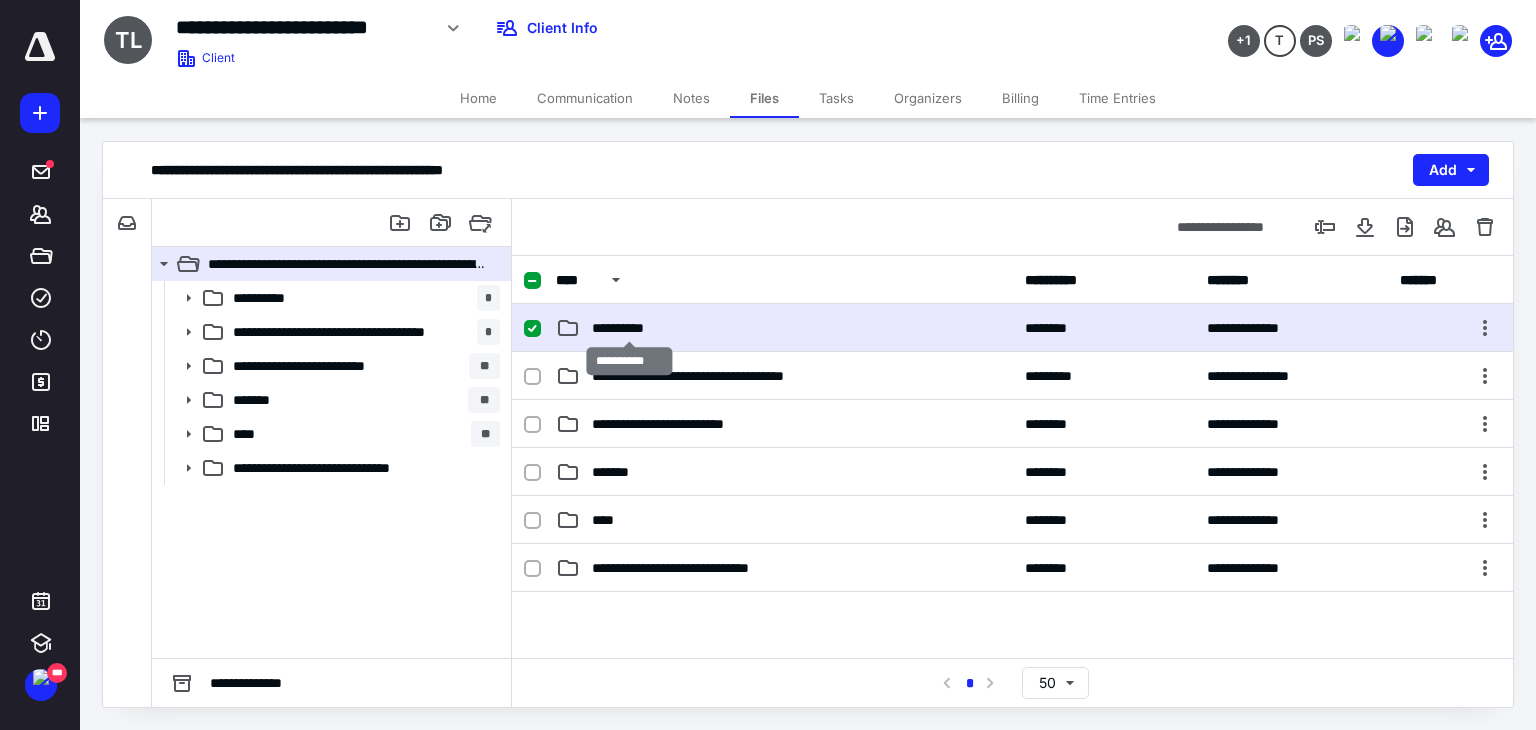 click on "**********" at bounding box center [629, 328] 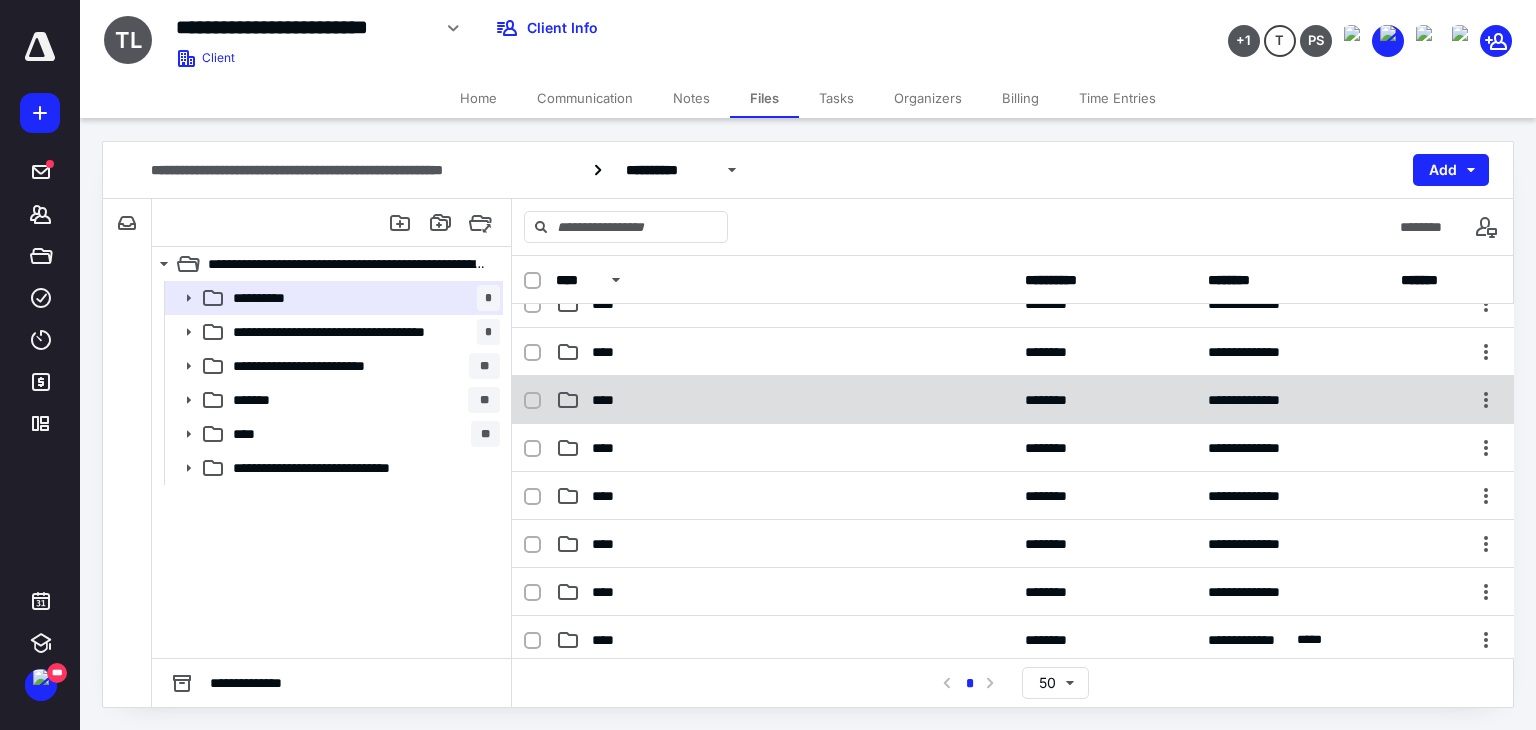 scroll, scrollTop: 500, scrollLeft: 0, axis: vertical 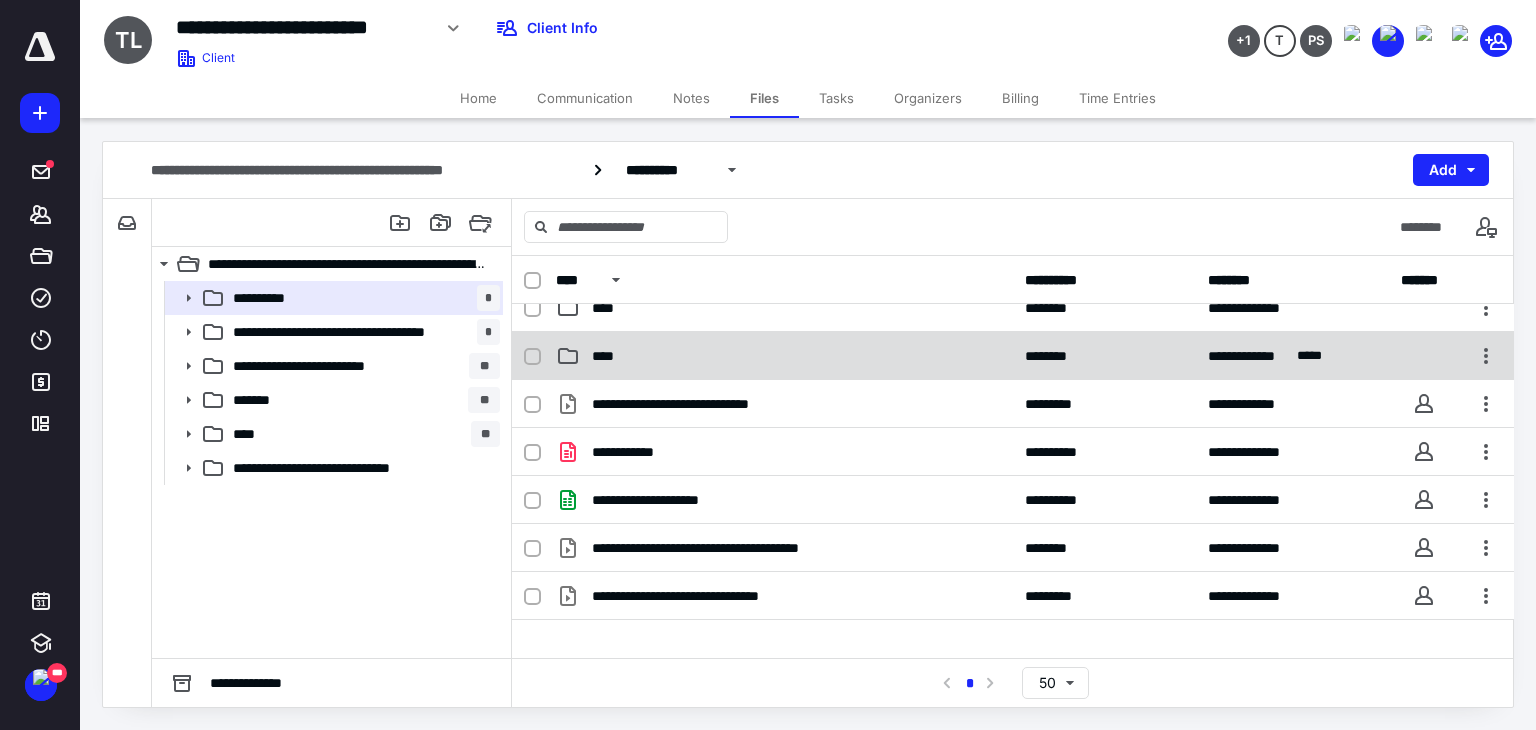 click on "****" at bounding box center (784, 356) 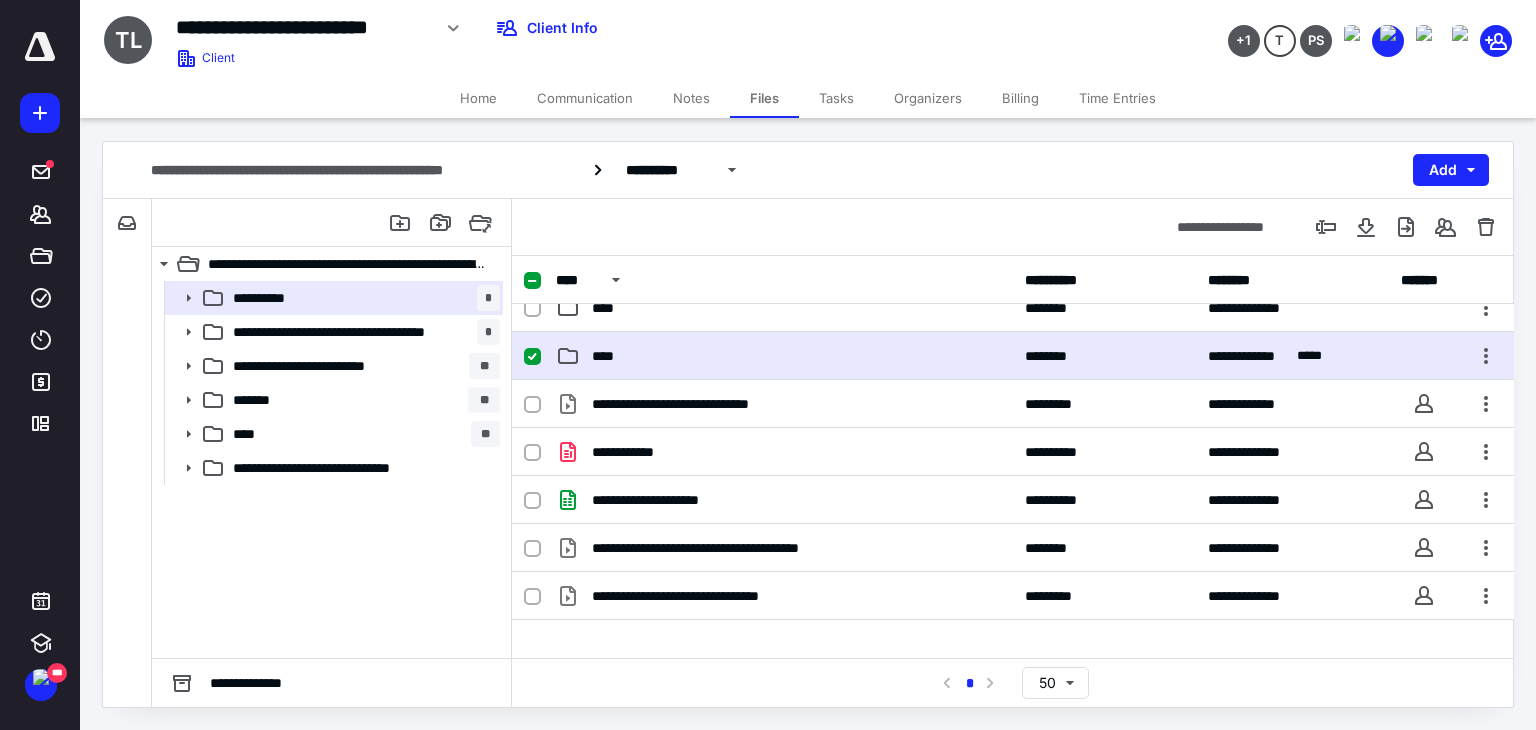 click on "****" at bounding box center [784, 356] 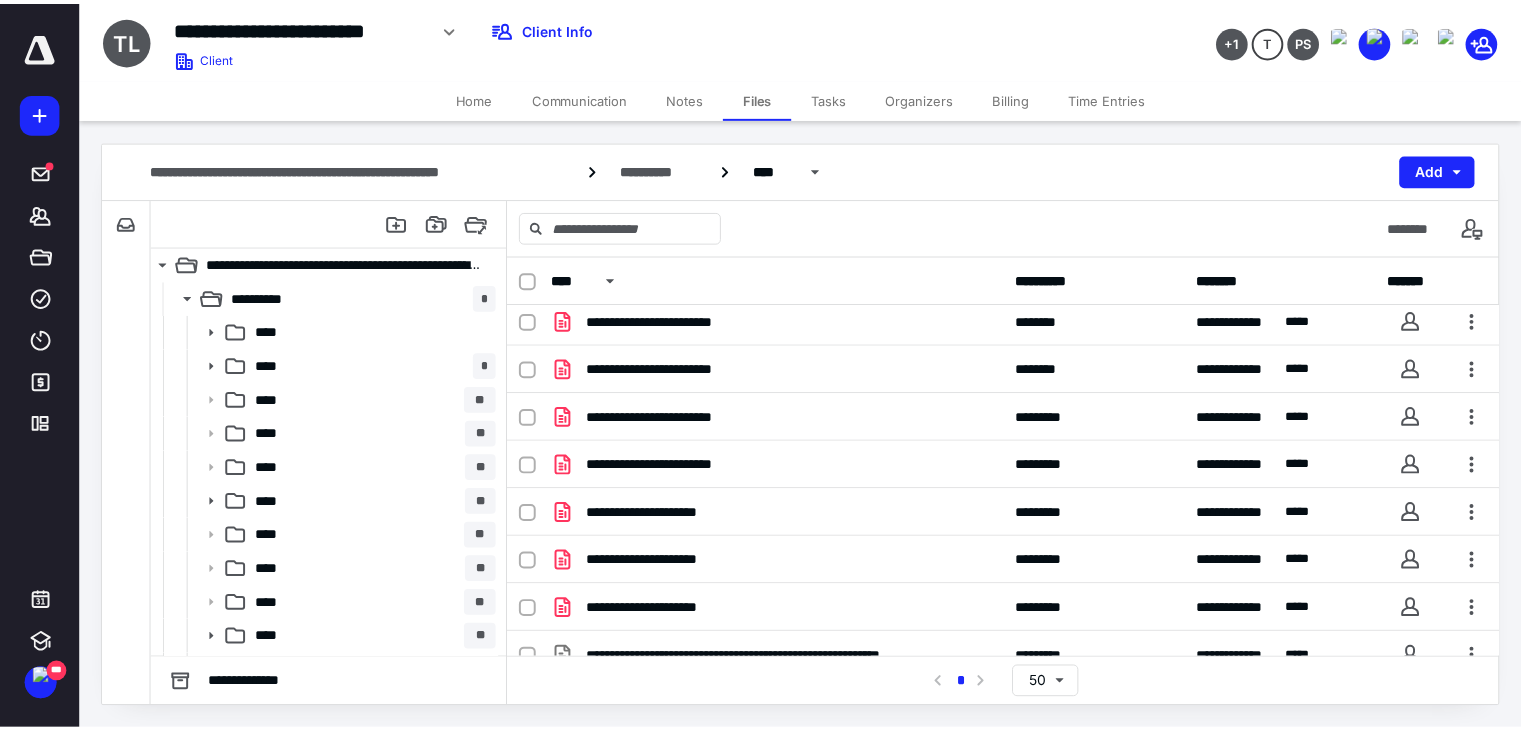 scroll, scrollTop: 458, scrollLeft: 0, axis: vertical 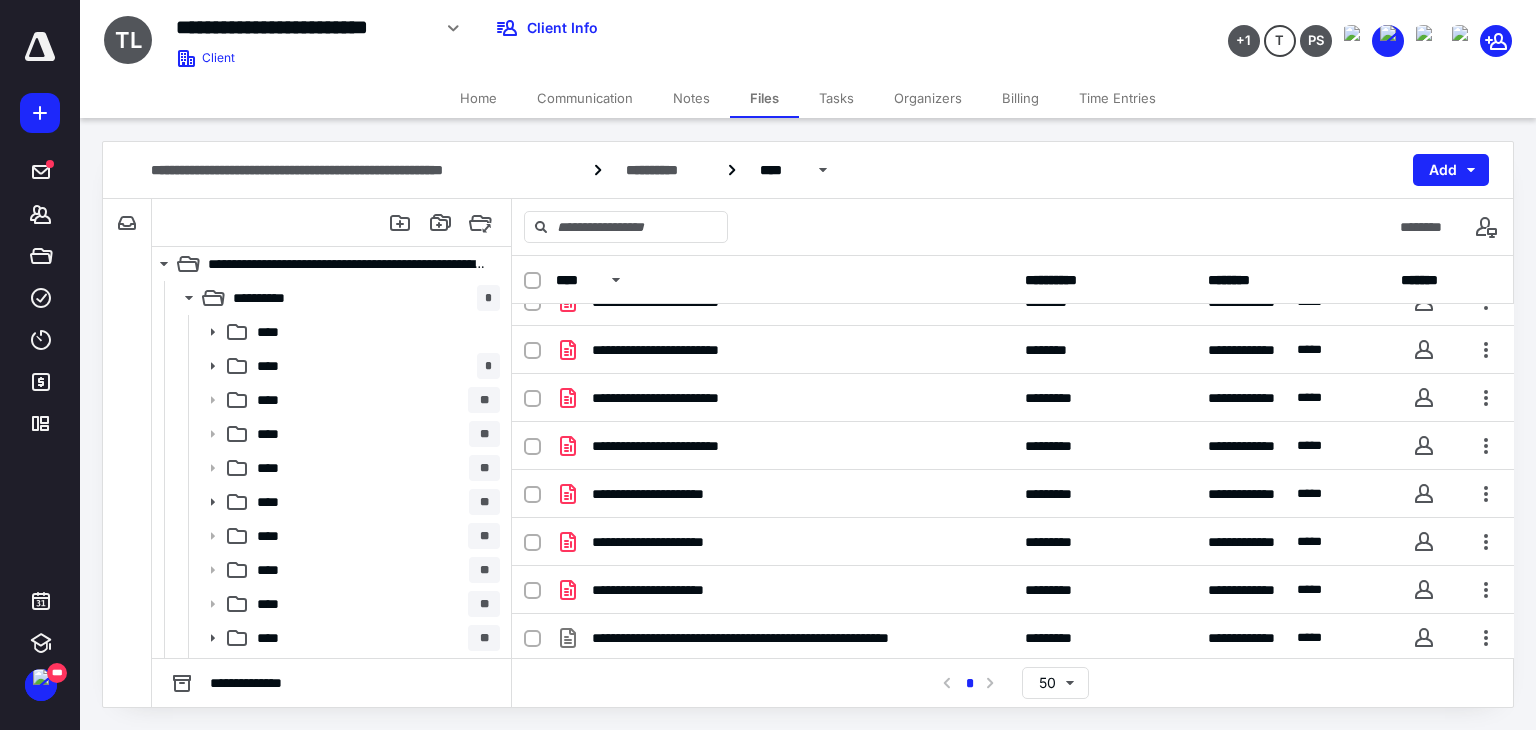 click on "Home" at bounding box center (478, 98) 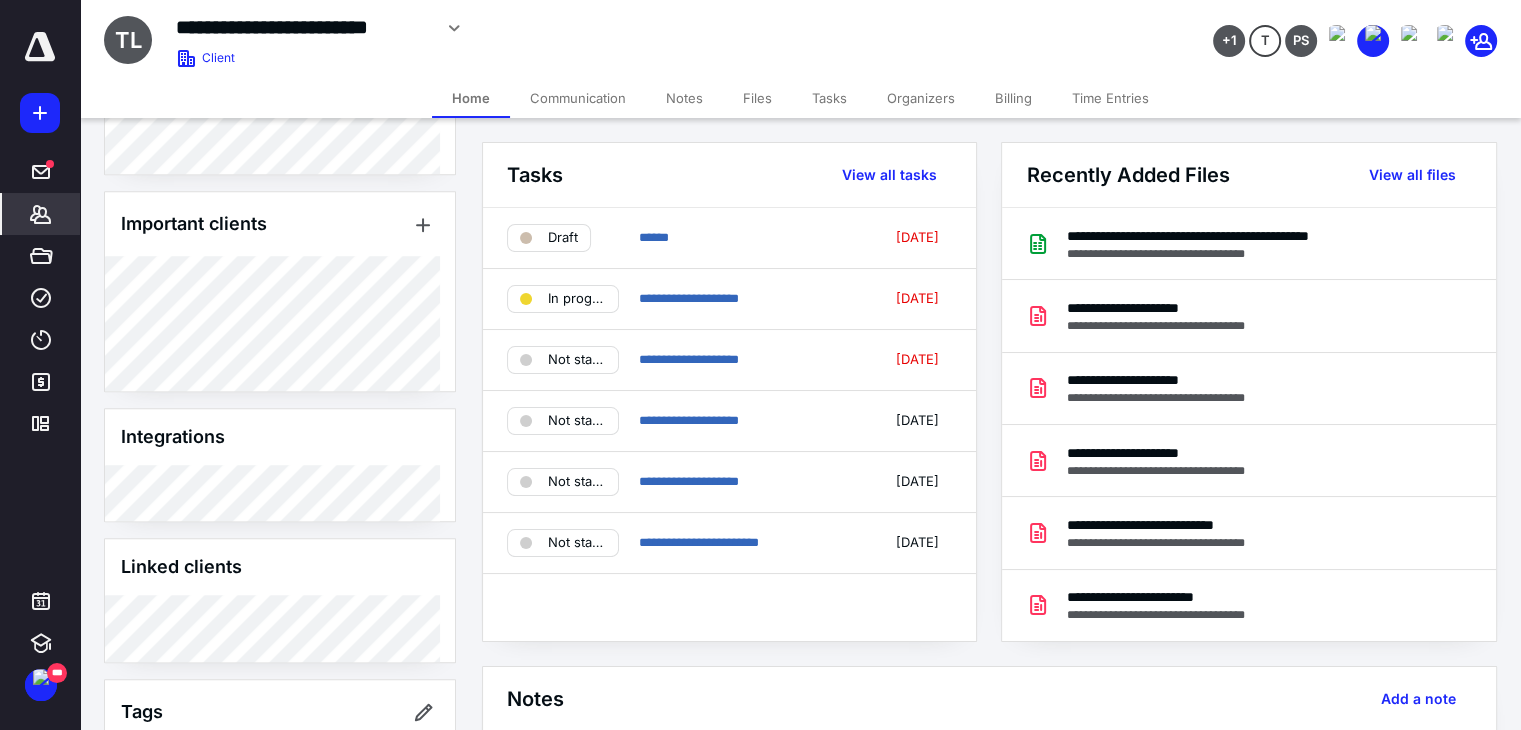 scroll, scrollTop: 1700, scrollLeft: 0, axis: vertical 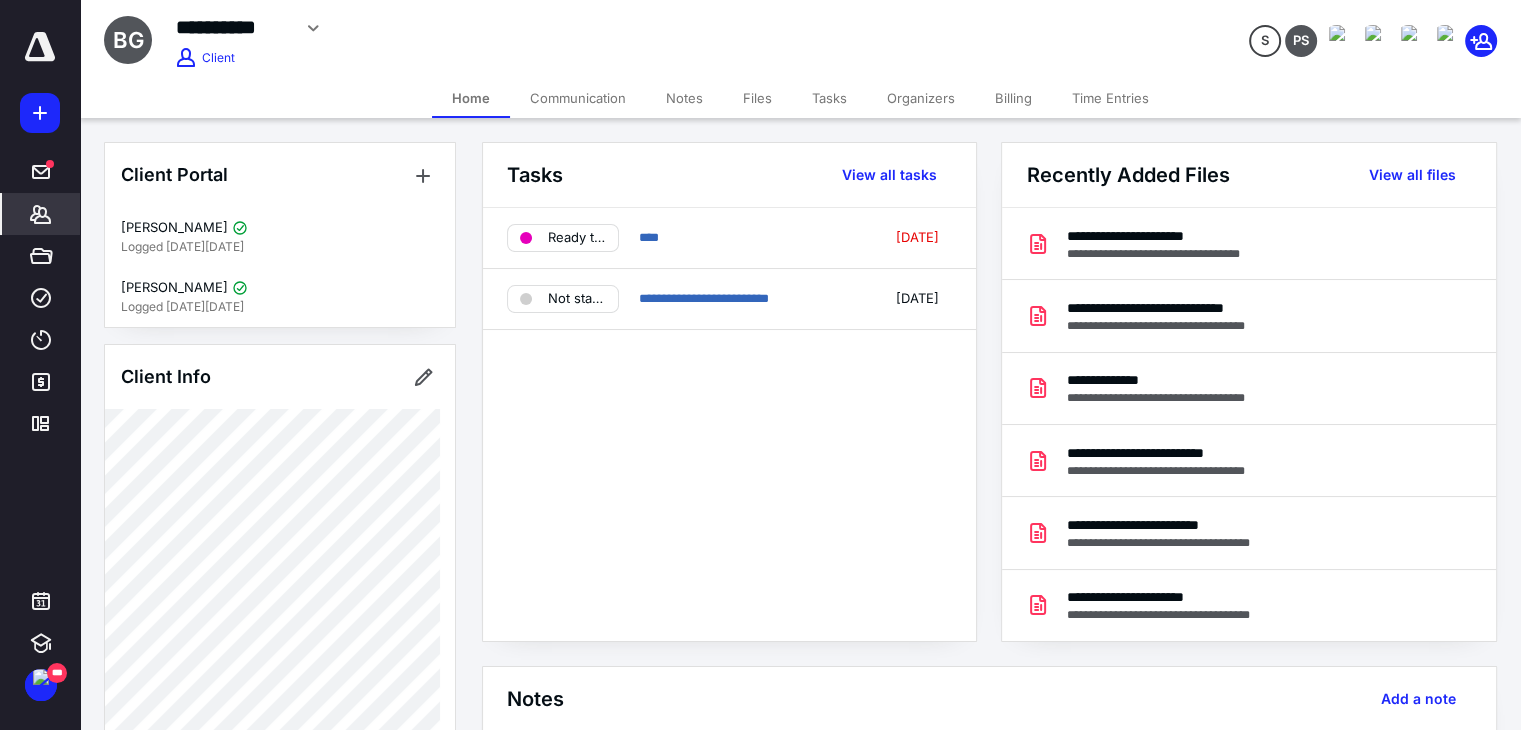 click on "Files" at bounding box center (757, 98) 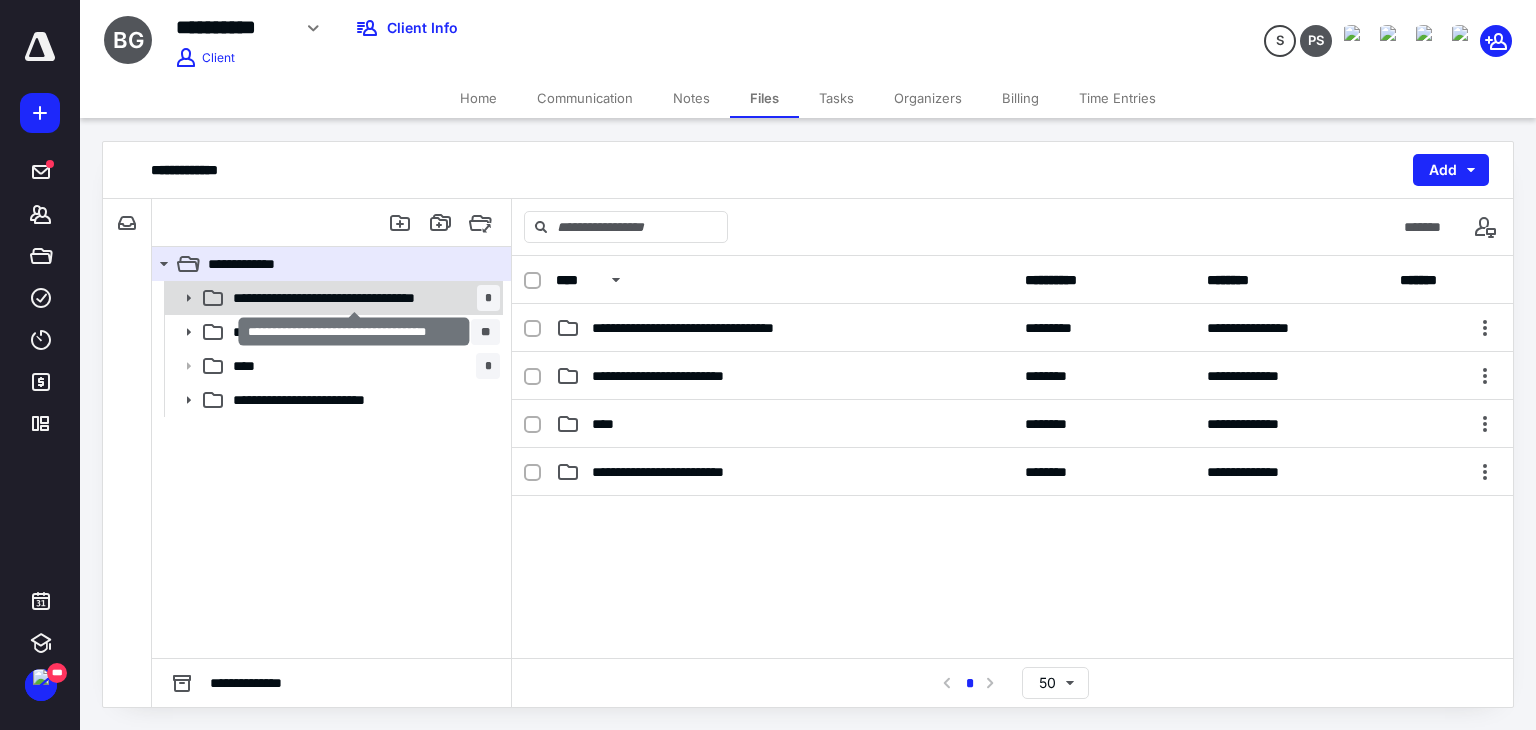 click on "**********" at bounding box center (355, 298) 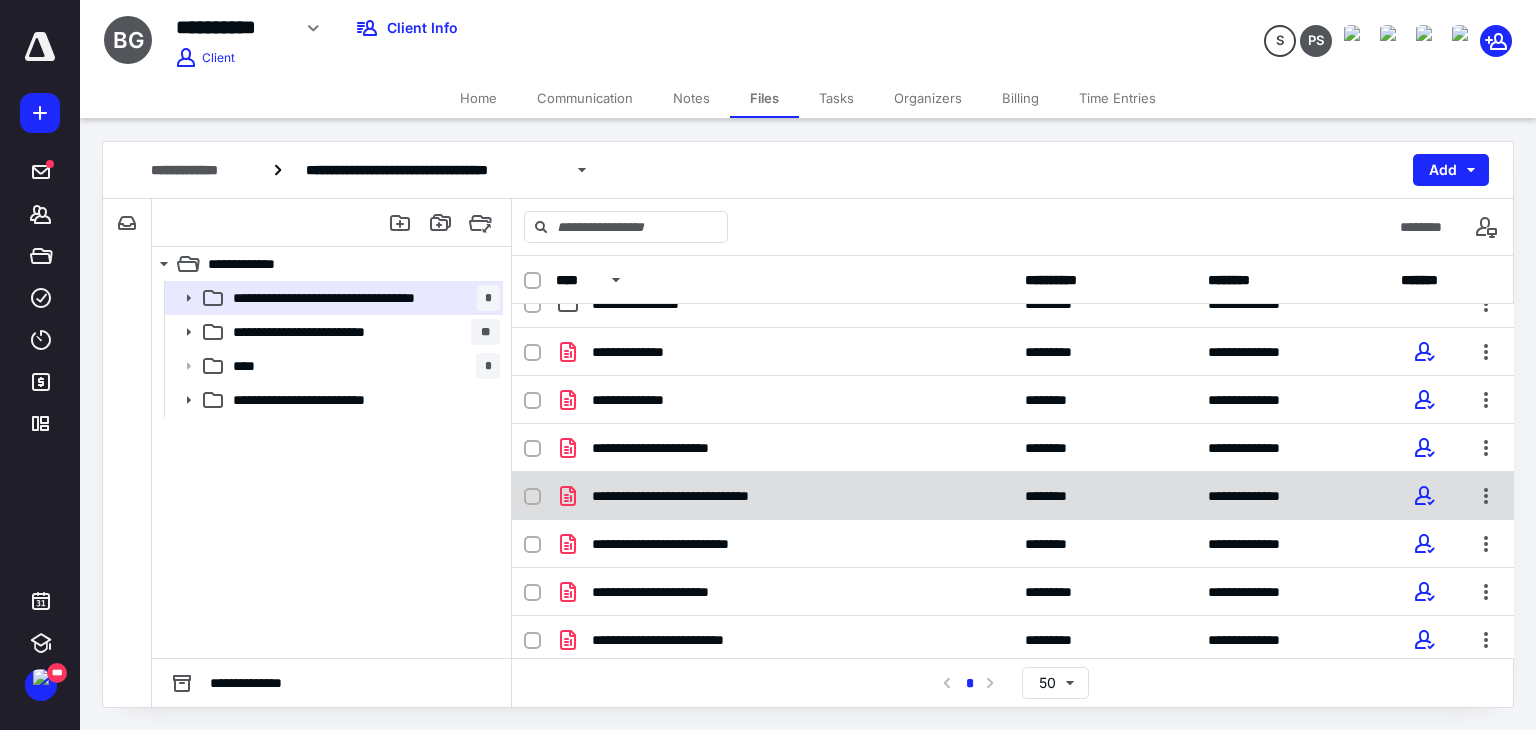 scroll, scrollTop: 649, scrollLeft: 0, axis: vertical 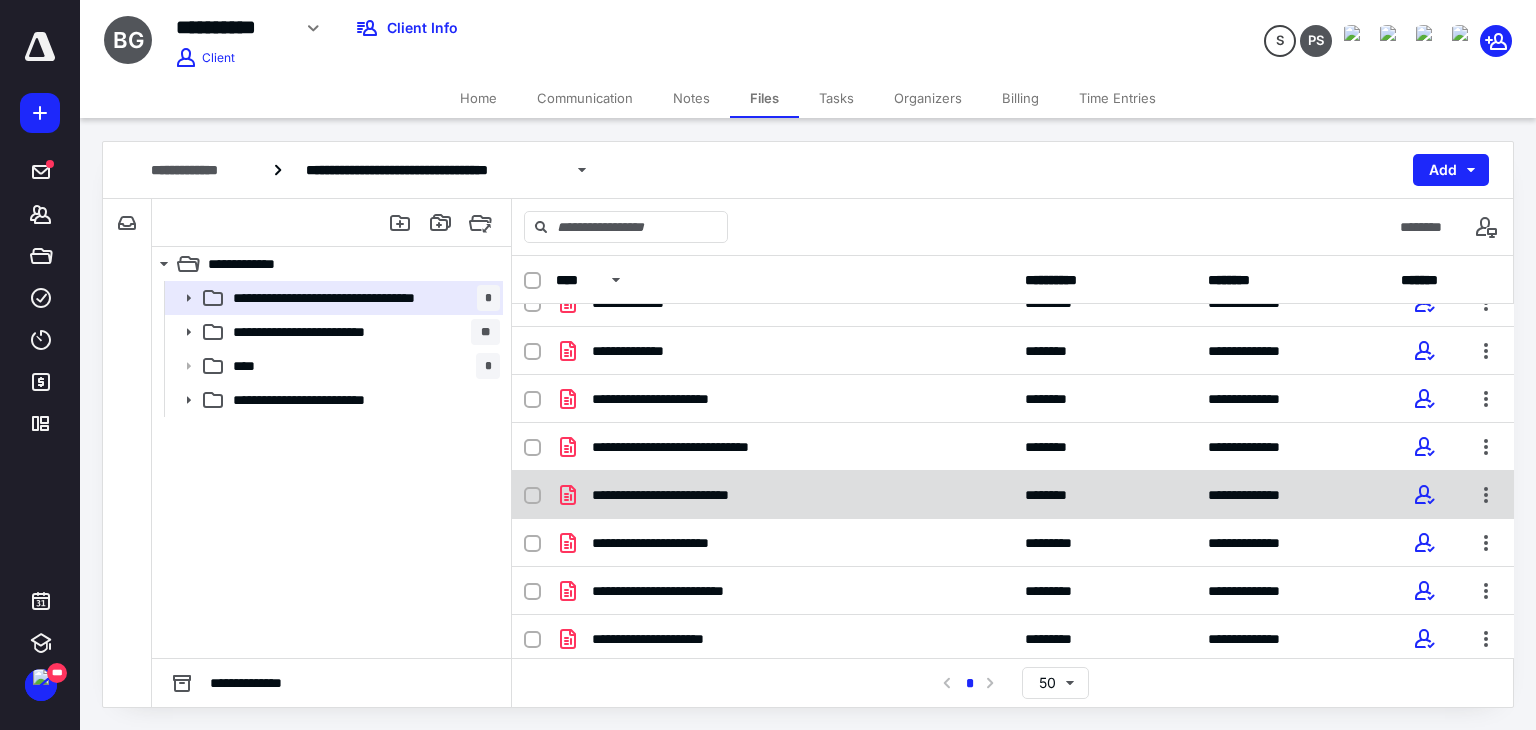 click on "**********" at bounding box center [784, 495] 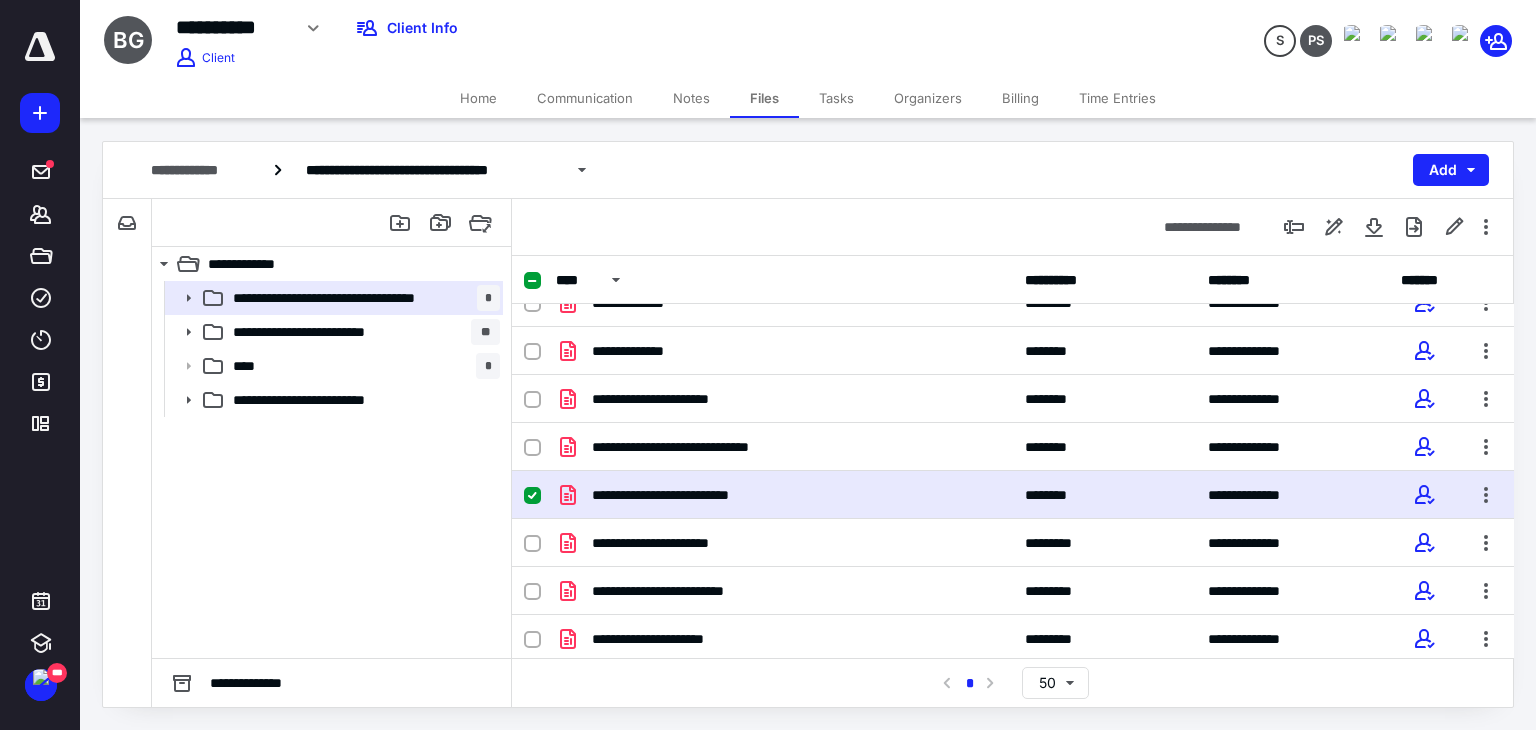 click on "**********" at bounding box center [784, 495] 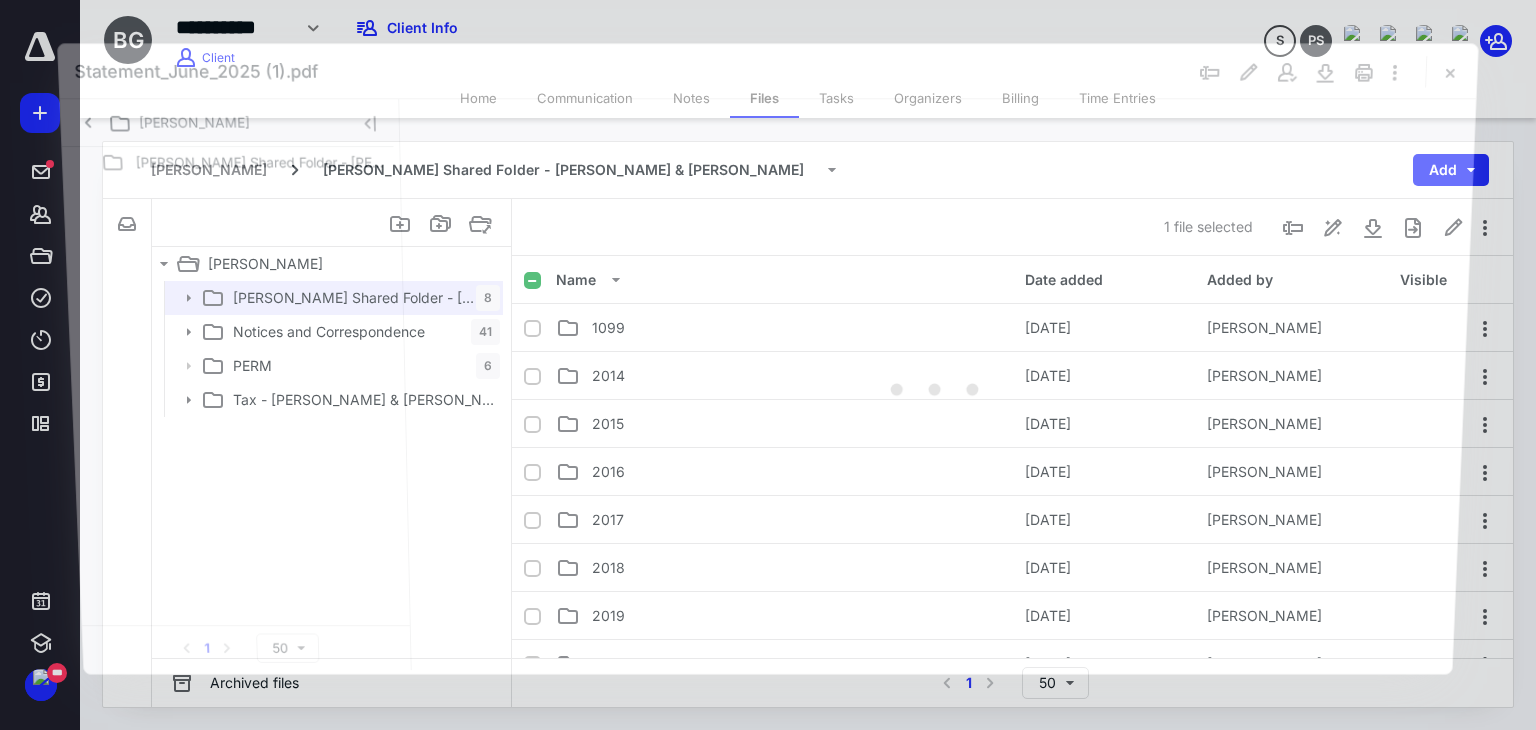 scroll, scrollTop: 649, scrollLeft: 0, axis: vertical 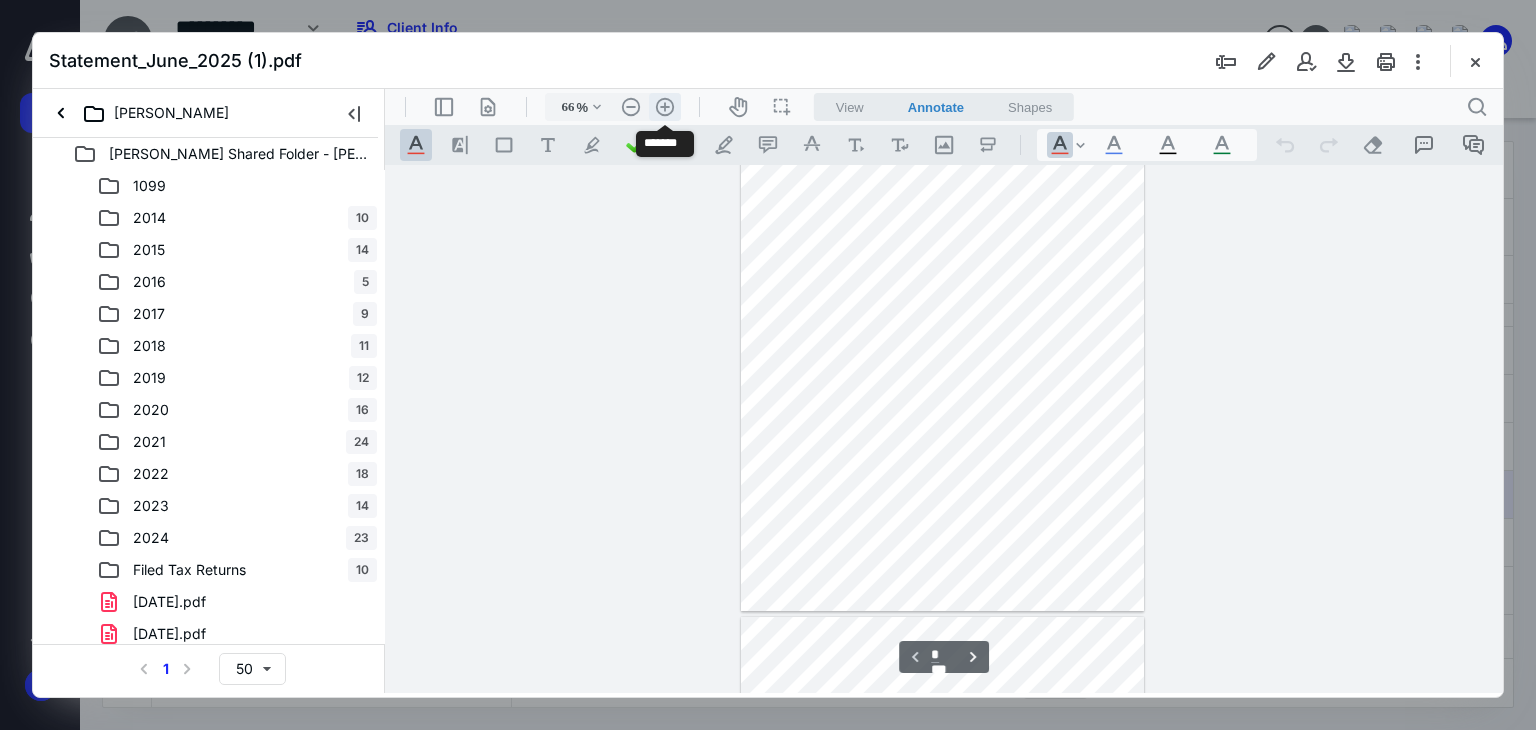 click on ".cls-1{fill:#abb0c4;} icon - header - zoom - in - line" at bounding box center [665, 107] 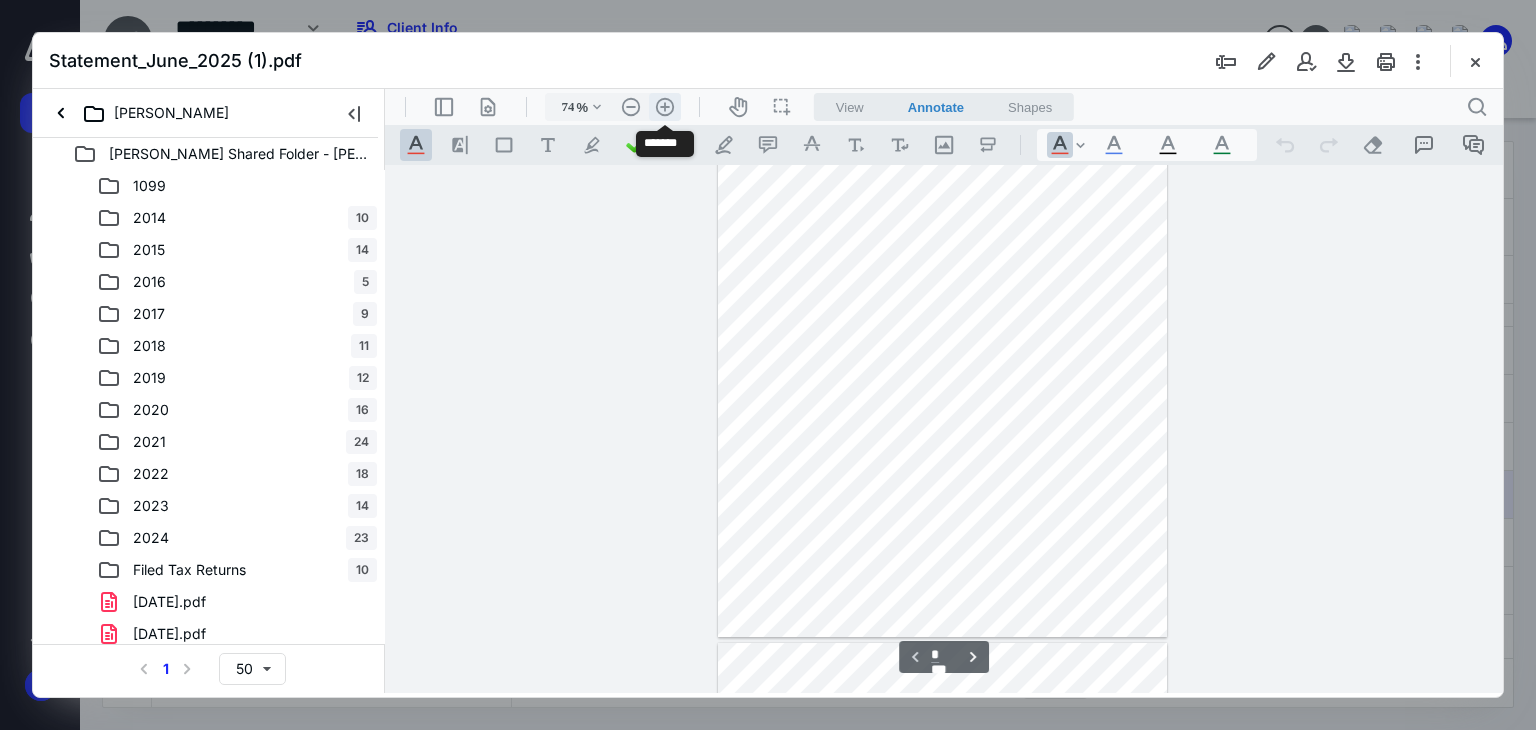 click on ".cls-1{fill:#abb0c4;} icon - header - zoom - in - line" at bounding box center [665, 107] 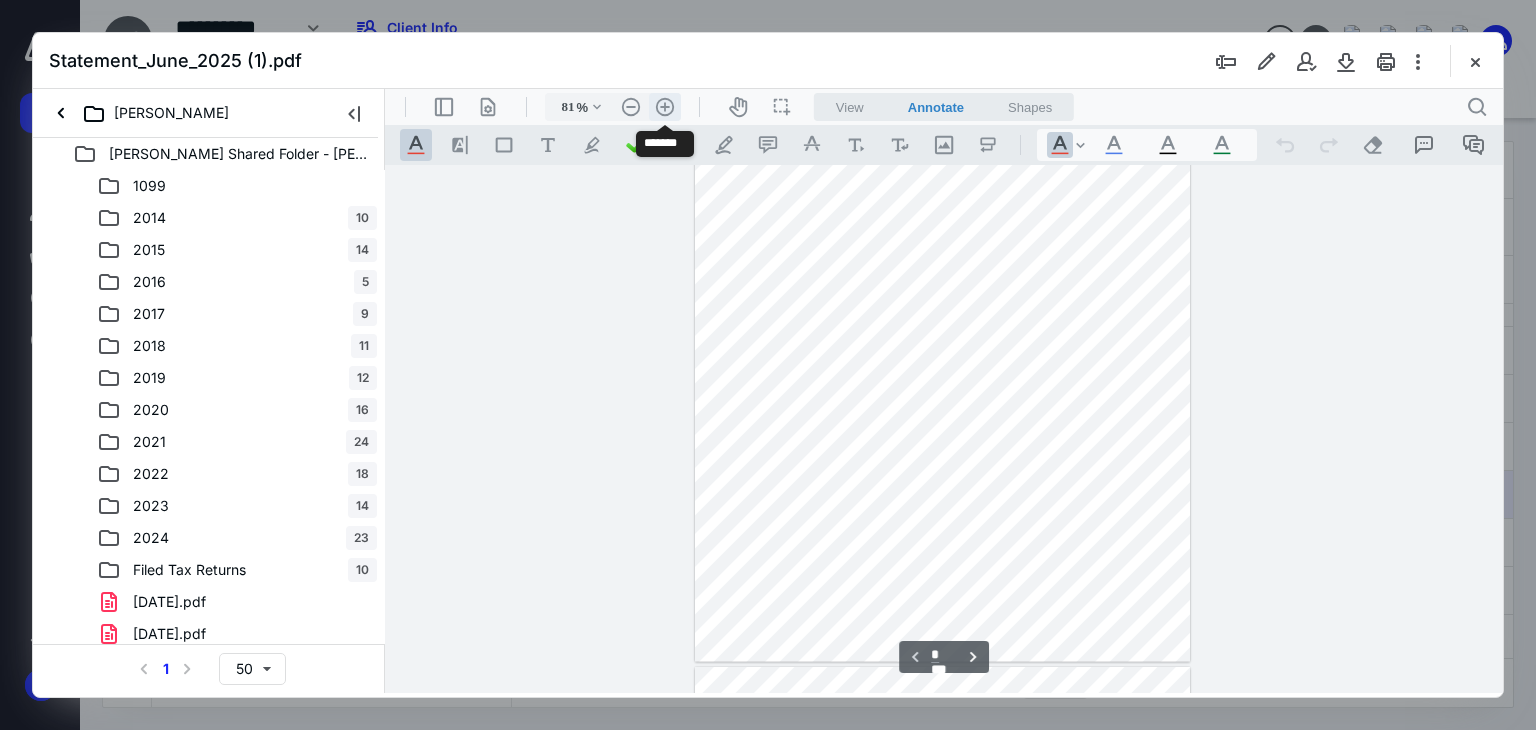 click on ".cls-1{fill:#abb0c4;} icon - header - zoom - in - line" at bounding box center (665, 107) 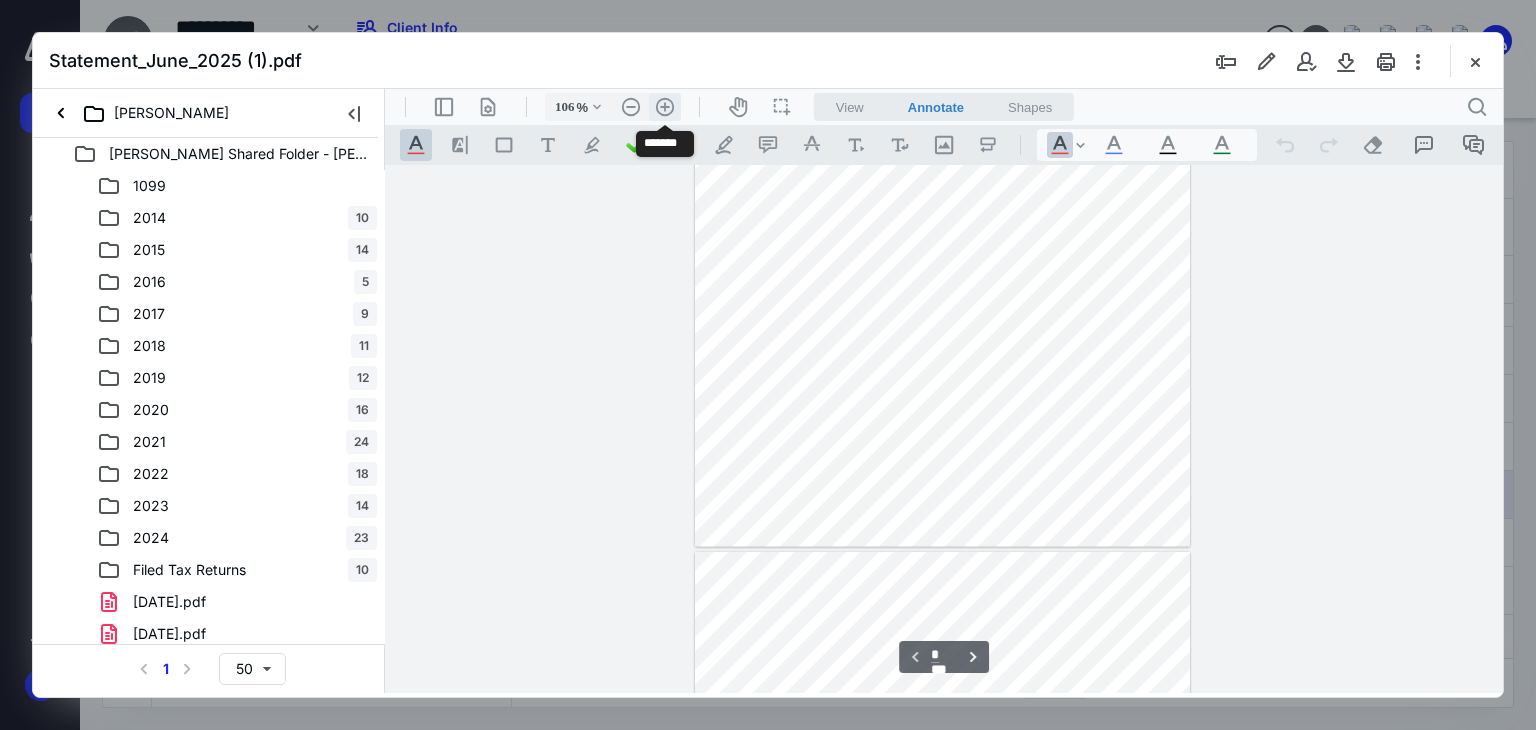 click on ".cls-1{fill:#abb0c4;} icon - header - zoom - in - line" at bounding box center [665, 107] 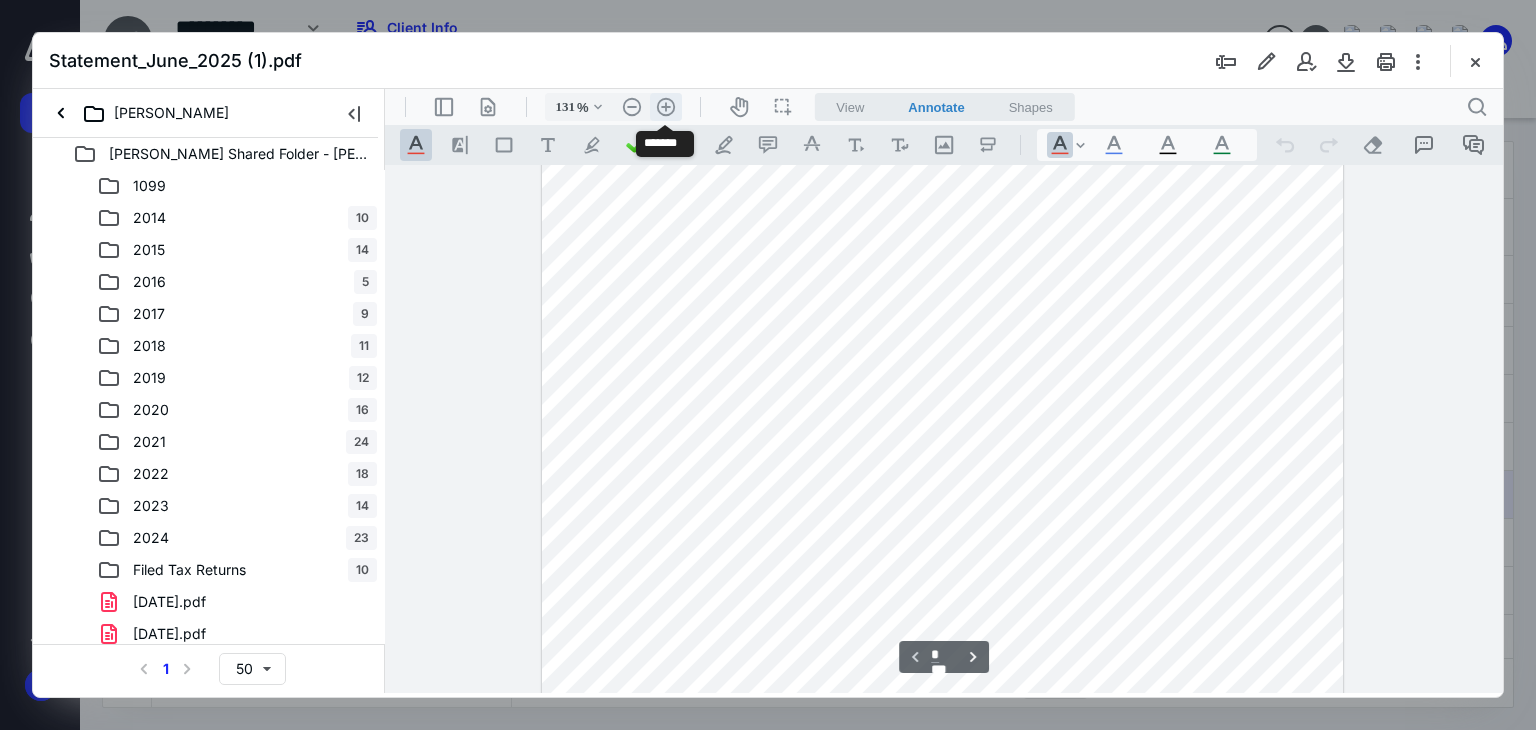 click on ".cls-1{fill:#abb0c4;} icon - header - zoom - in - line" at bounding box center [666, 107] 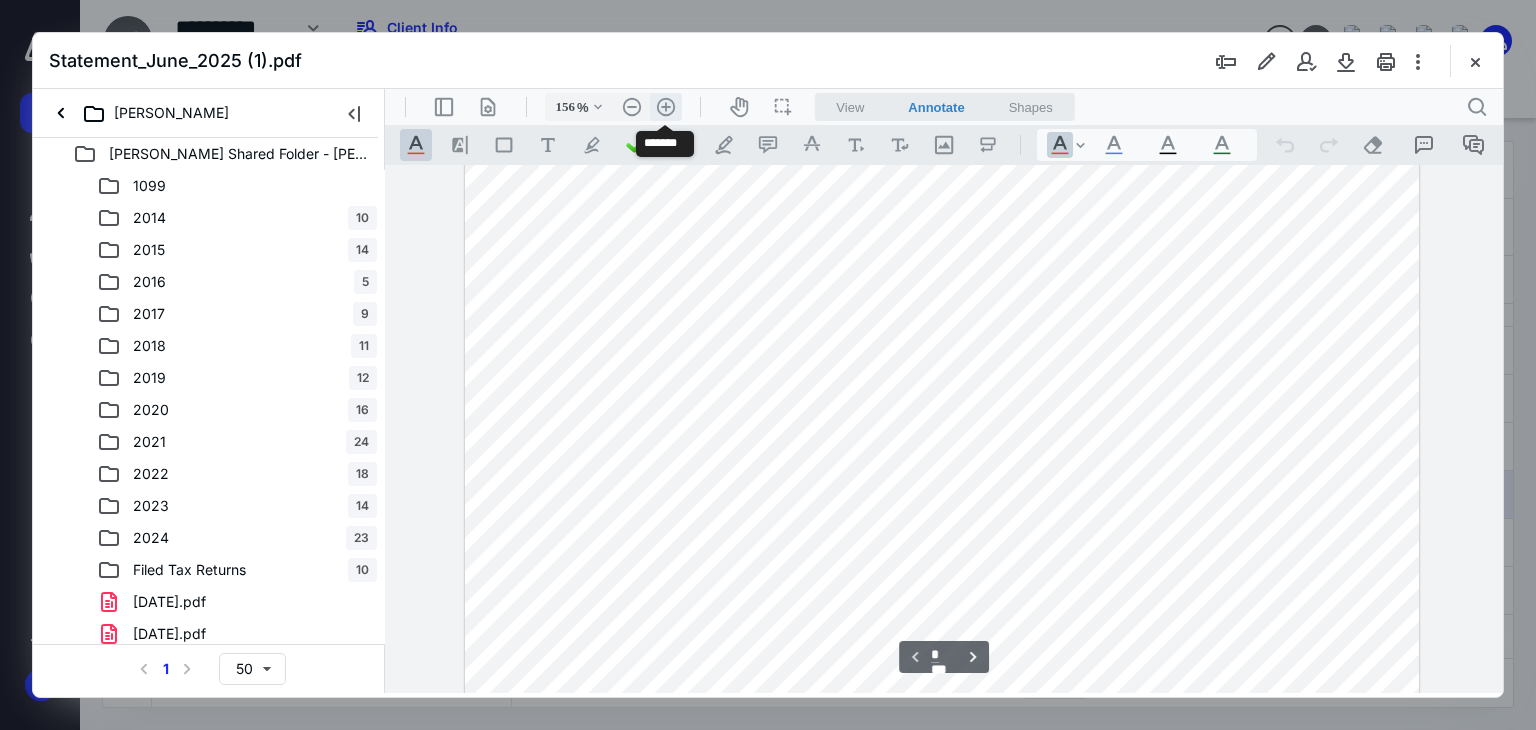 scroll, scrollTop: 493, scrollLeft: 0, axis: vertical 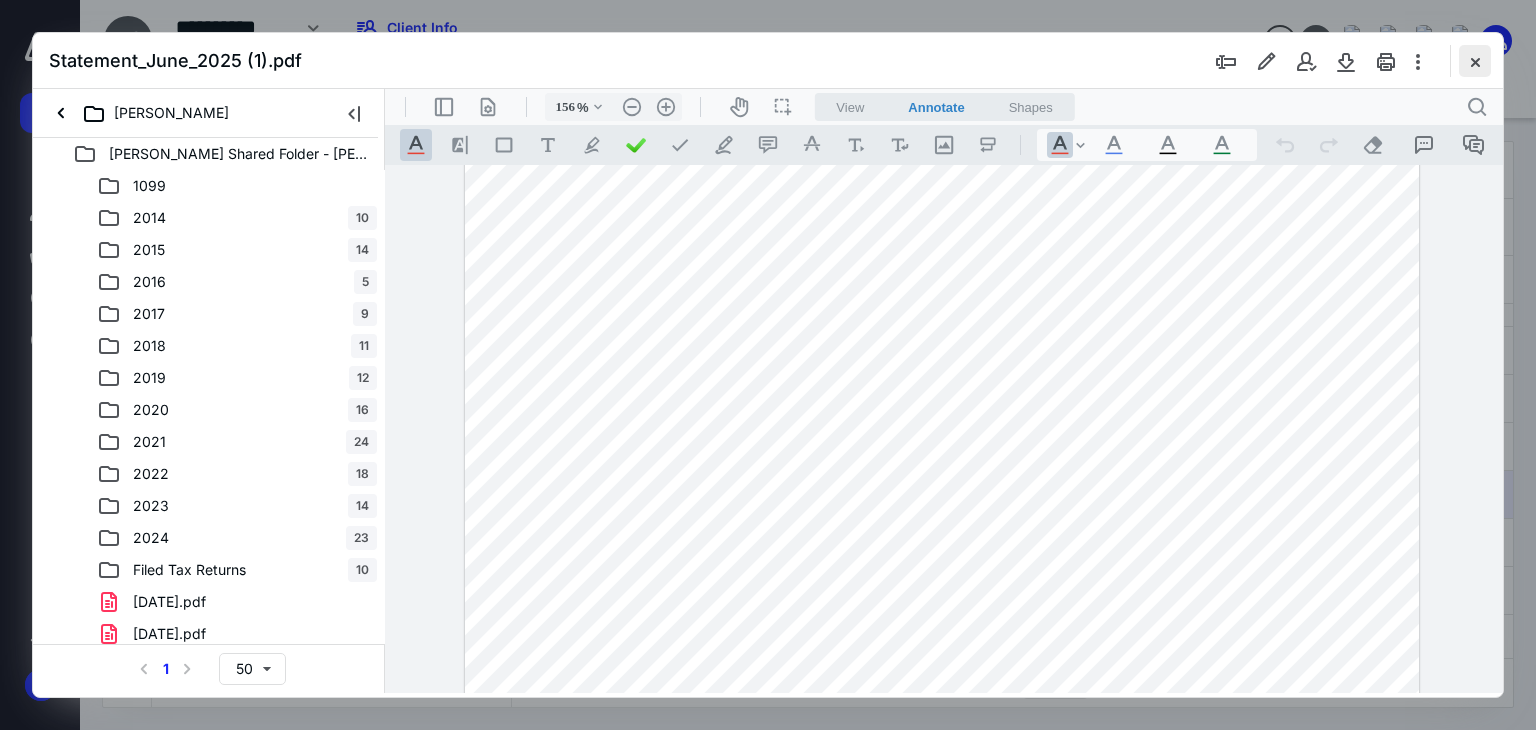 click at bounding box center [1475, 61] 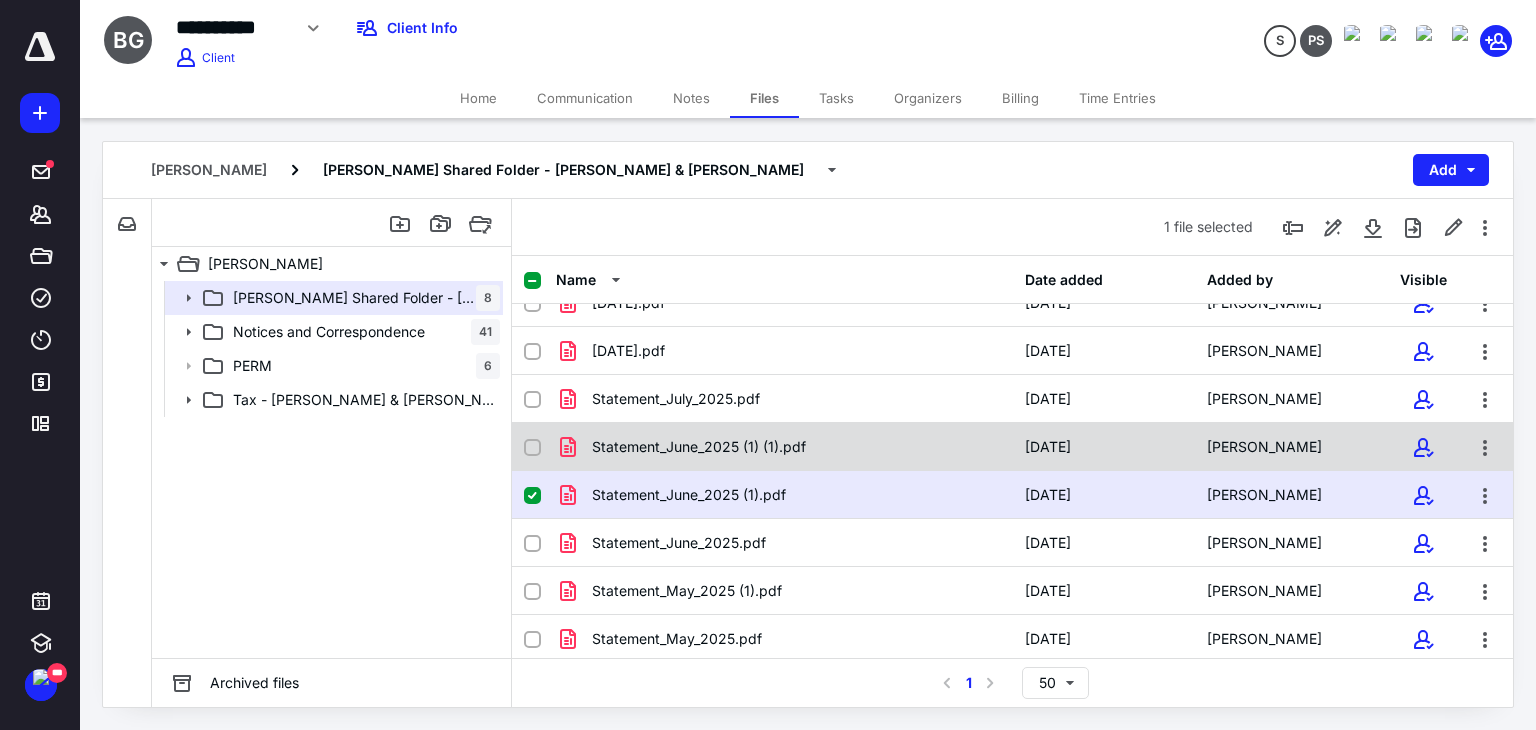 click on "Statement_June_2025 (1) (1).pdf" at bounding box center (784, 447) 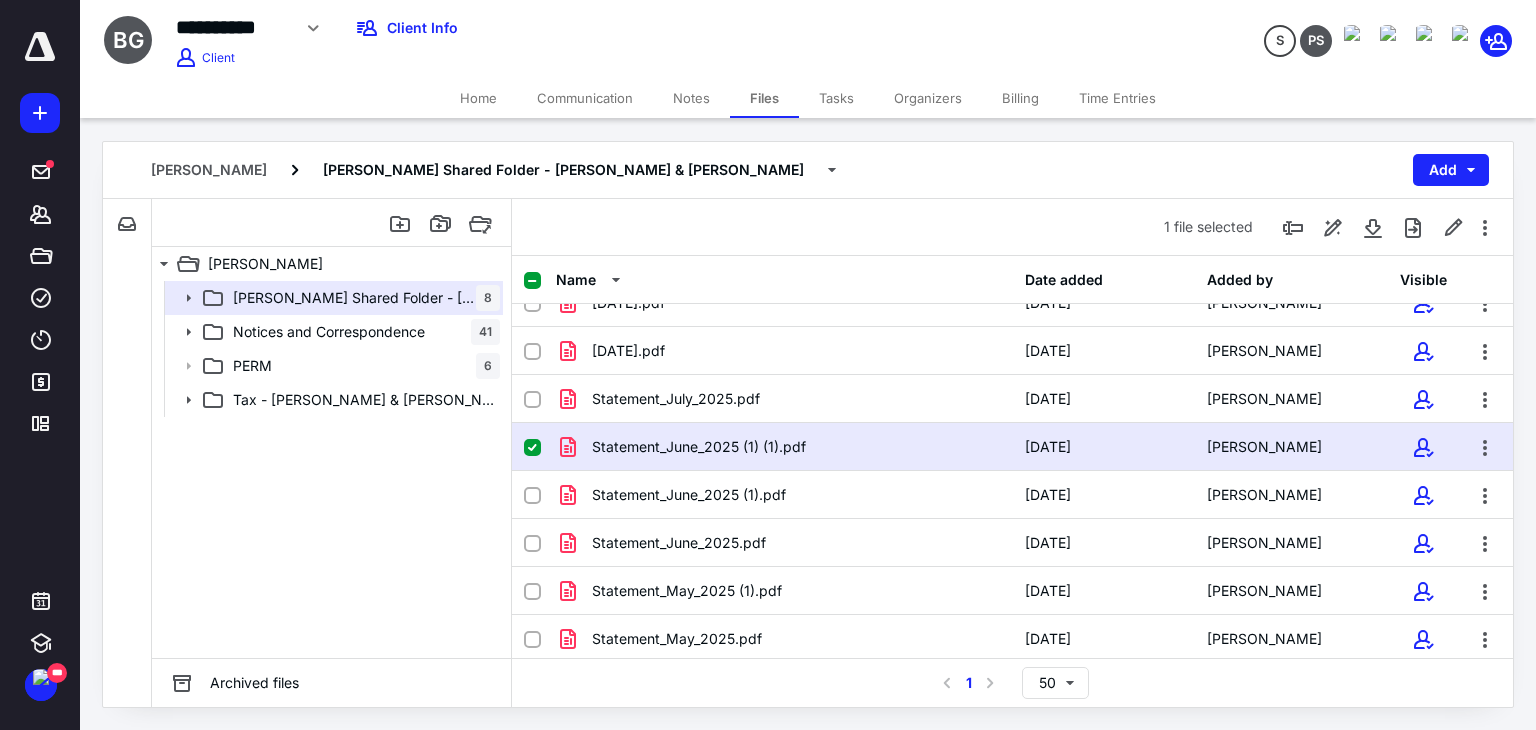 click on "Statement_June_2025 (1) (1).pdf" at bounding box center [784, 447] 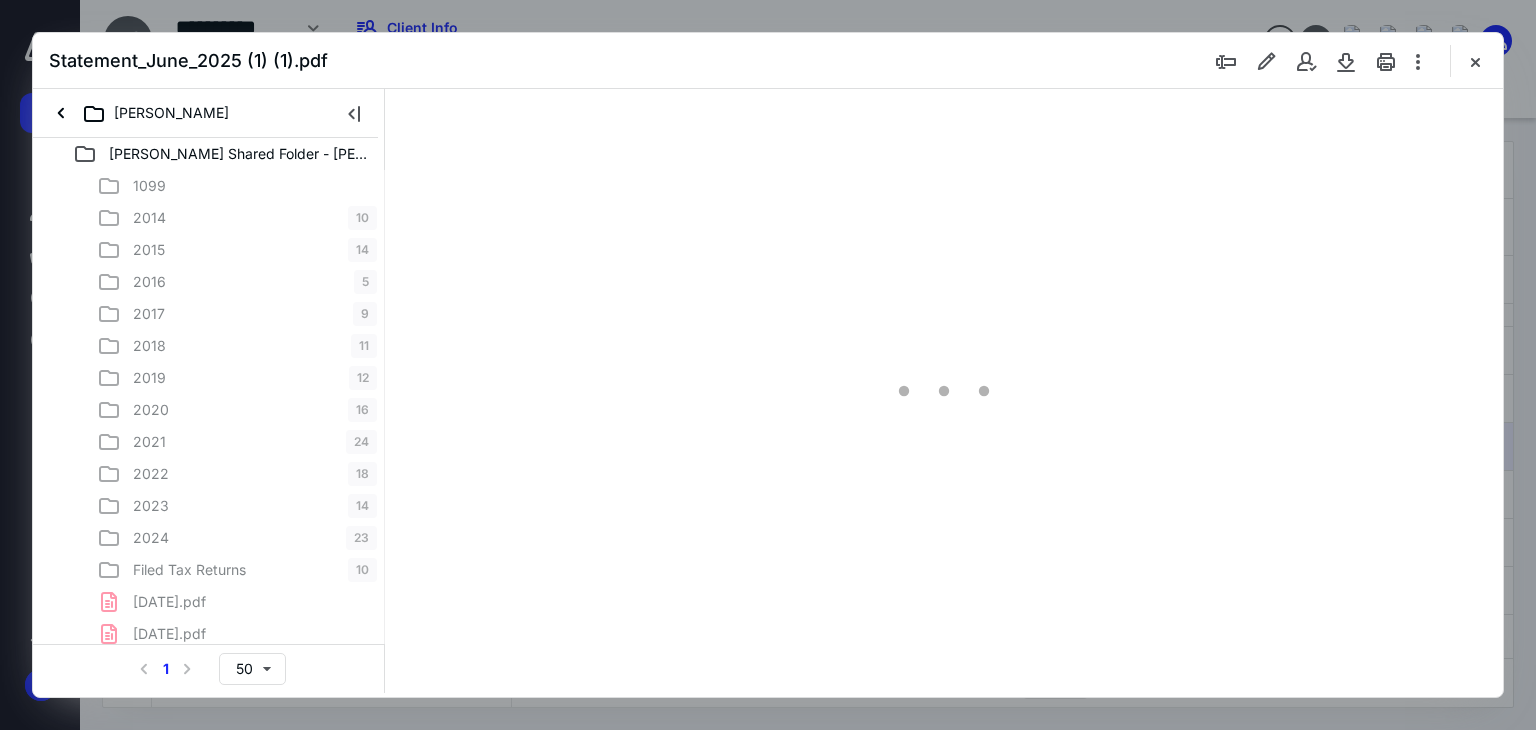 scroll, scrollTop: 0, scrollLeft: 0, axis: both 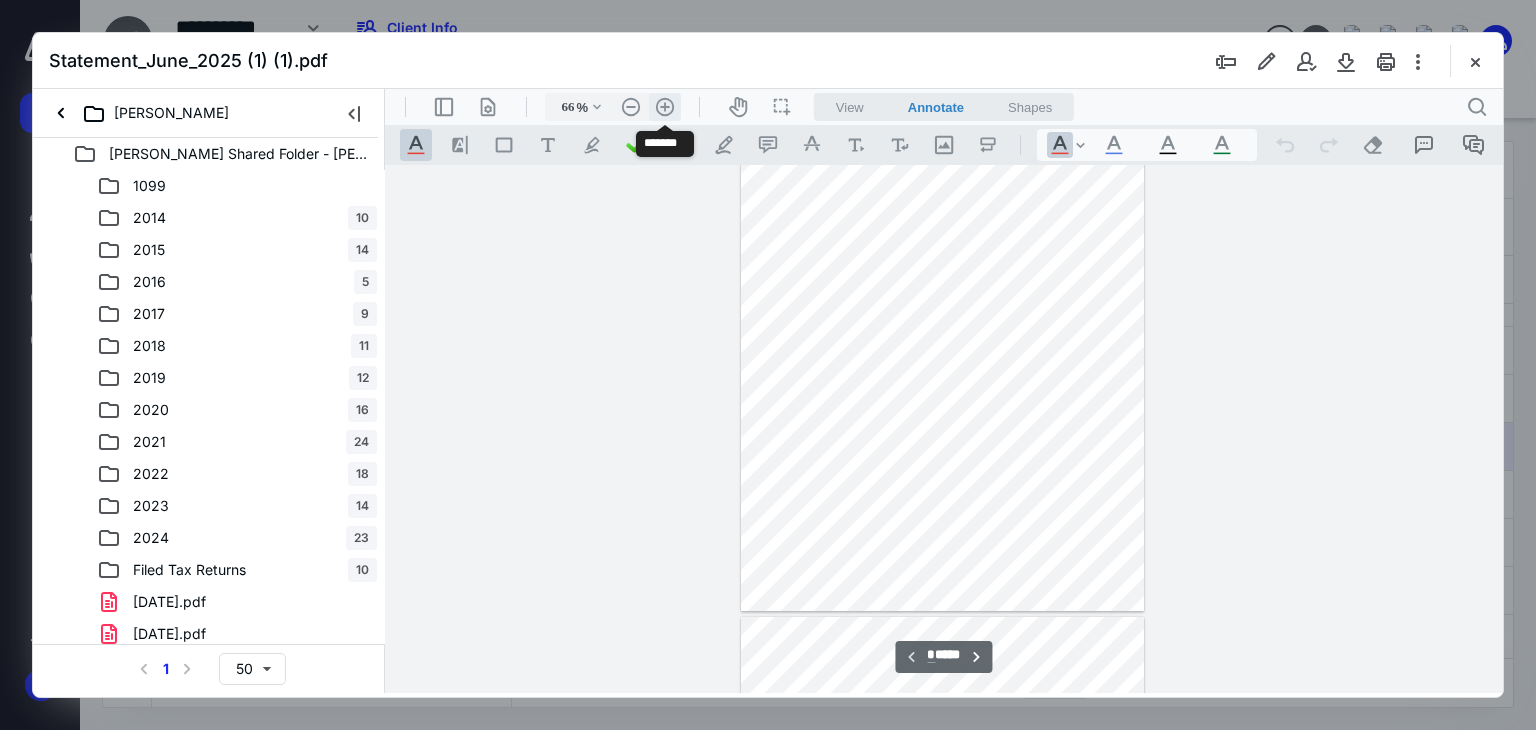 click on ".cls-1{fill:#abb0c4;} icon - header - zoom - in - line" at bounding box center (665, 107) 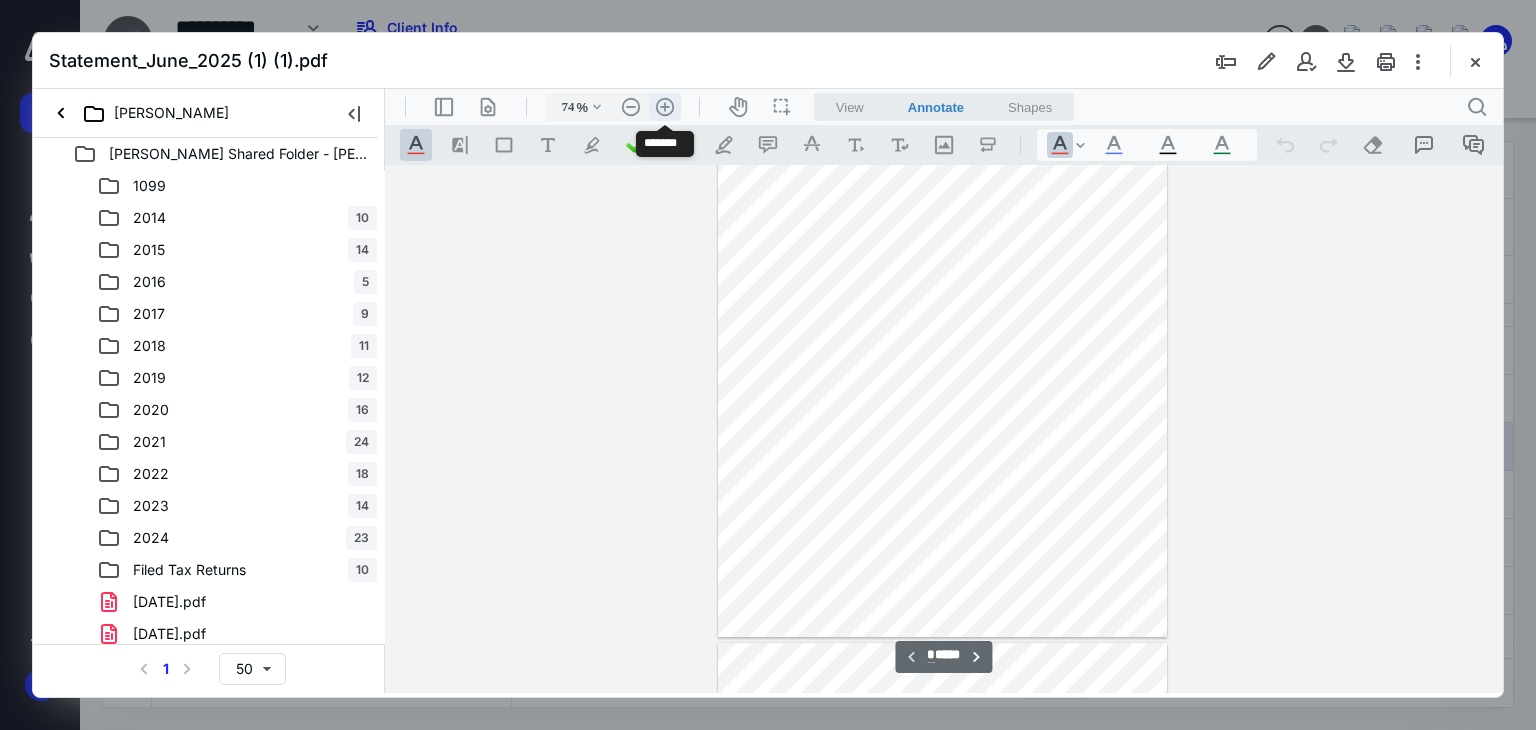 click on ".cls-1{fill:#abb0c4;} icon - header - zoom - in - line" at bounding box center [665, 107] 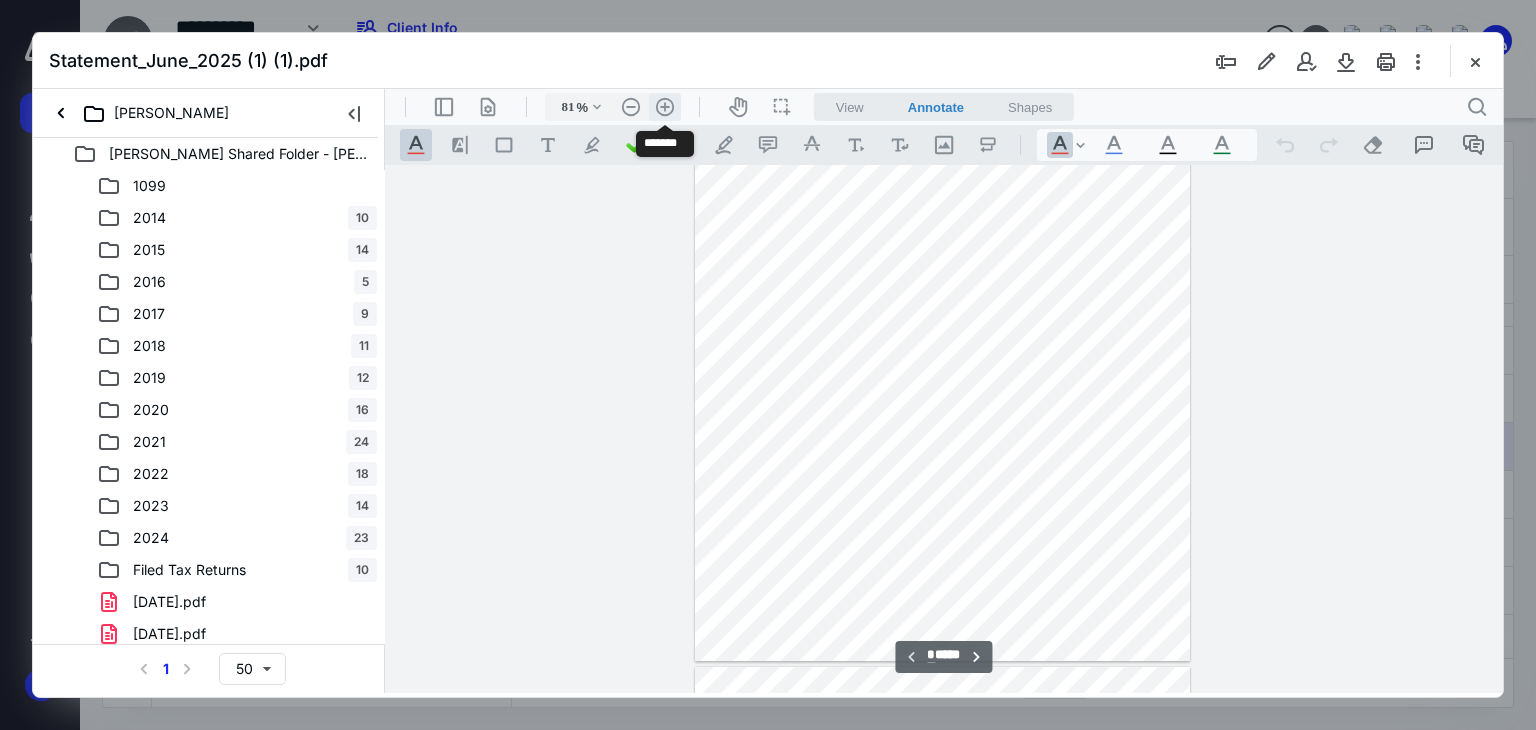 click on ".cls-1{fill:#abb0c4;} icon - header - zoom - in - line" at bounding box center [665, 107] 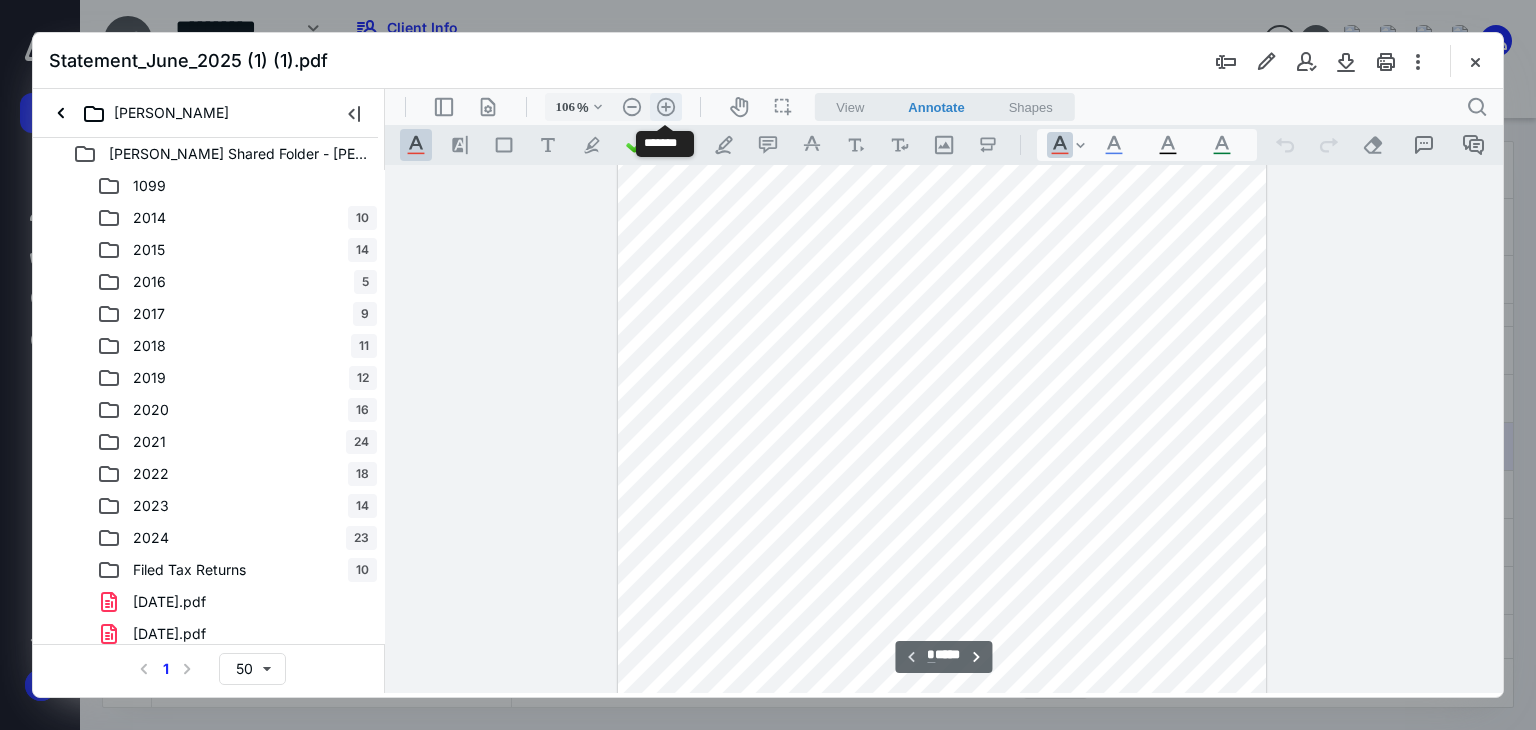 click on ".cls-1{fill:#abb0c4;} icon - header - zoom - in - line" at bounding box center [666, 107] 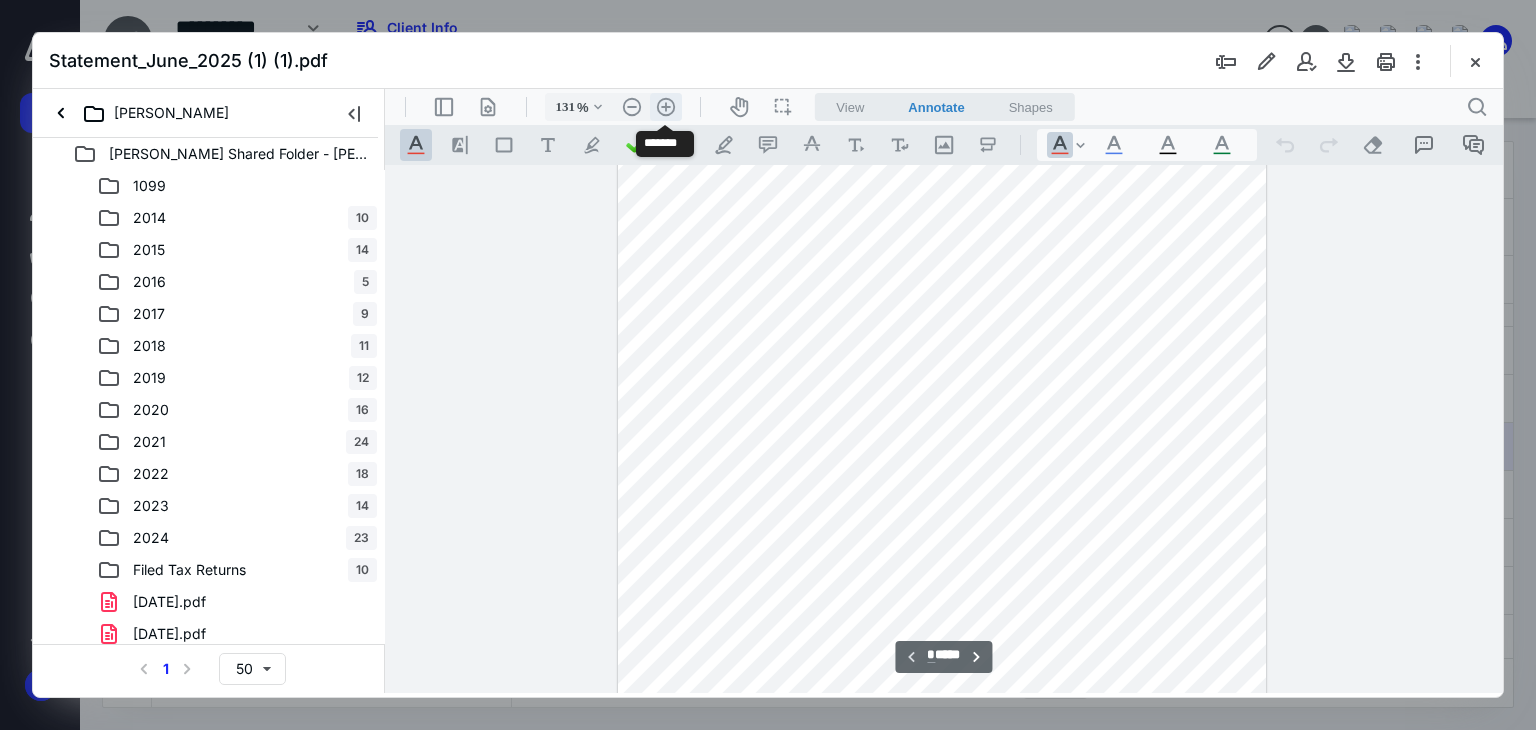 scroll, scrollTop: 378, scrollLeft: 0, axis: vertical 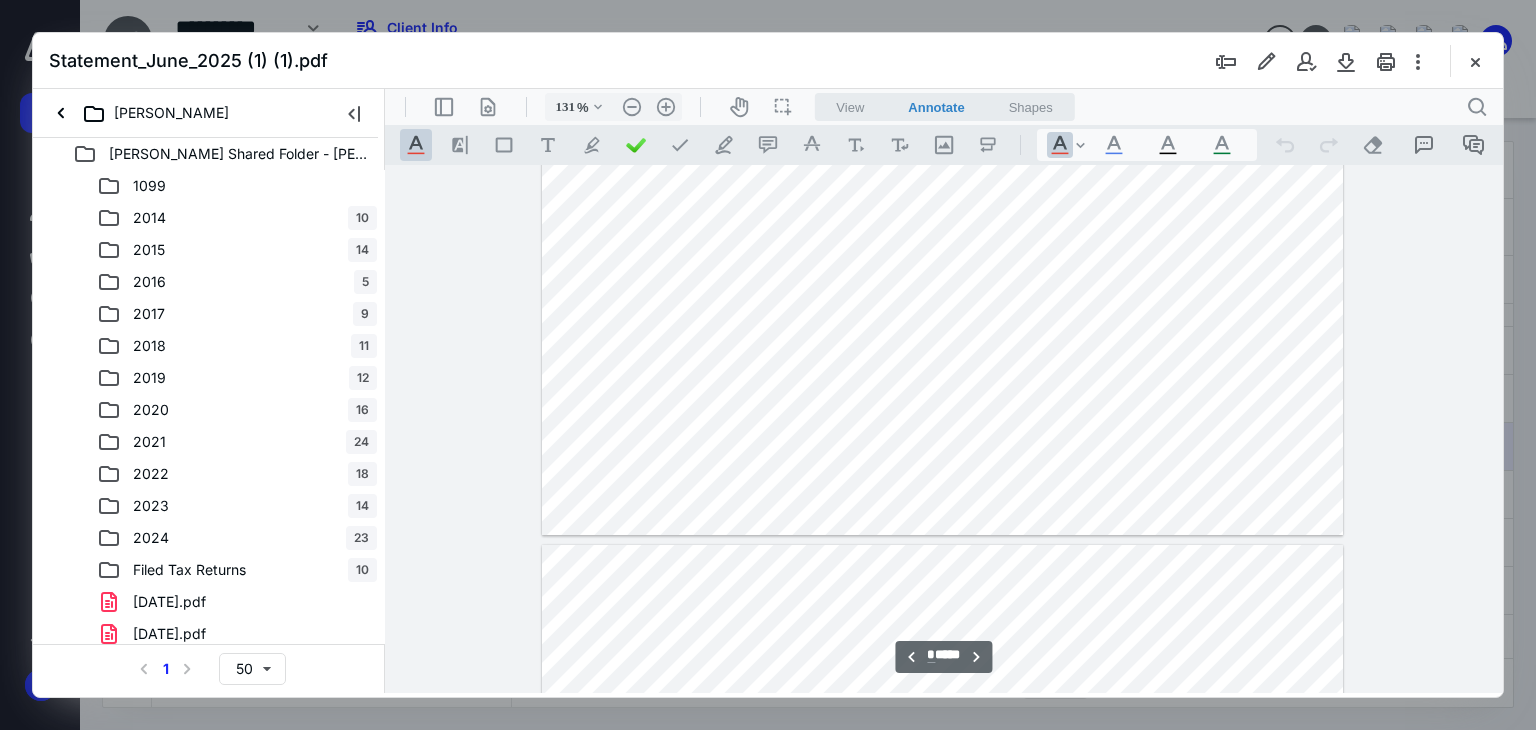 type on "*" 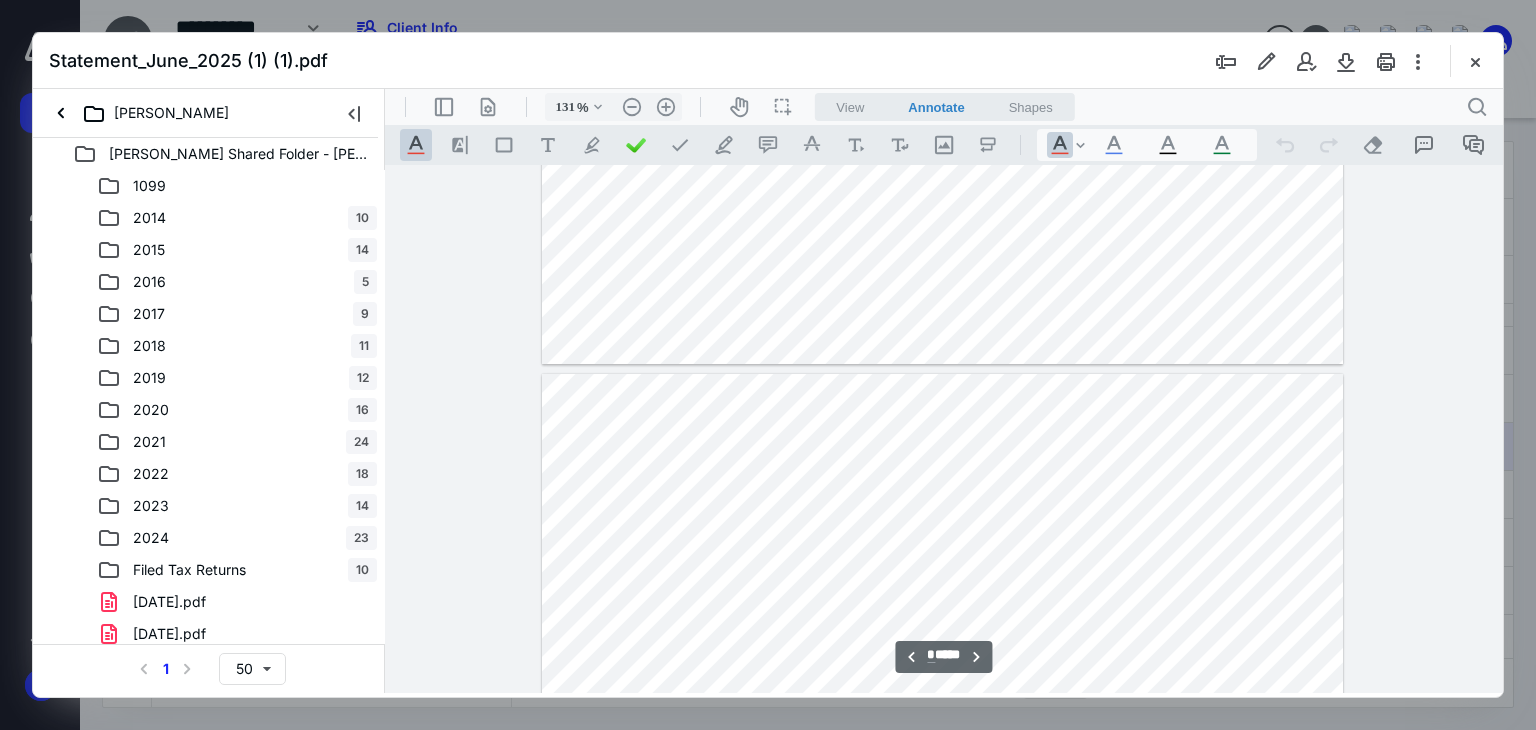 scroll, scrollTop: 6278, scrollLeft: 0, axis: vertical 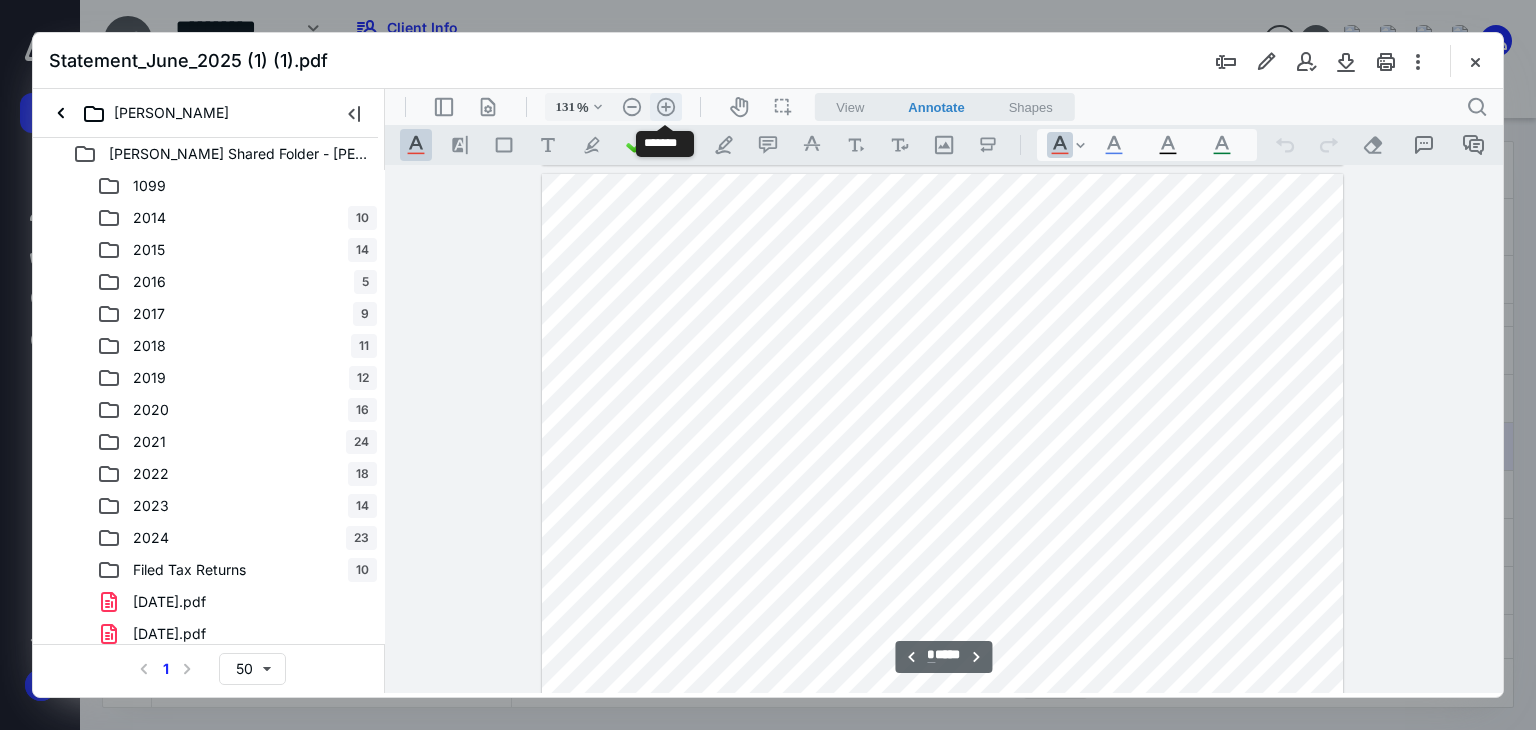 click on ".cls-1{fill:#abb0c4;} icon - header - zoom - in - line" at bounding box center (666, 107) 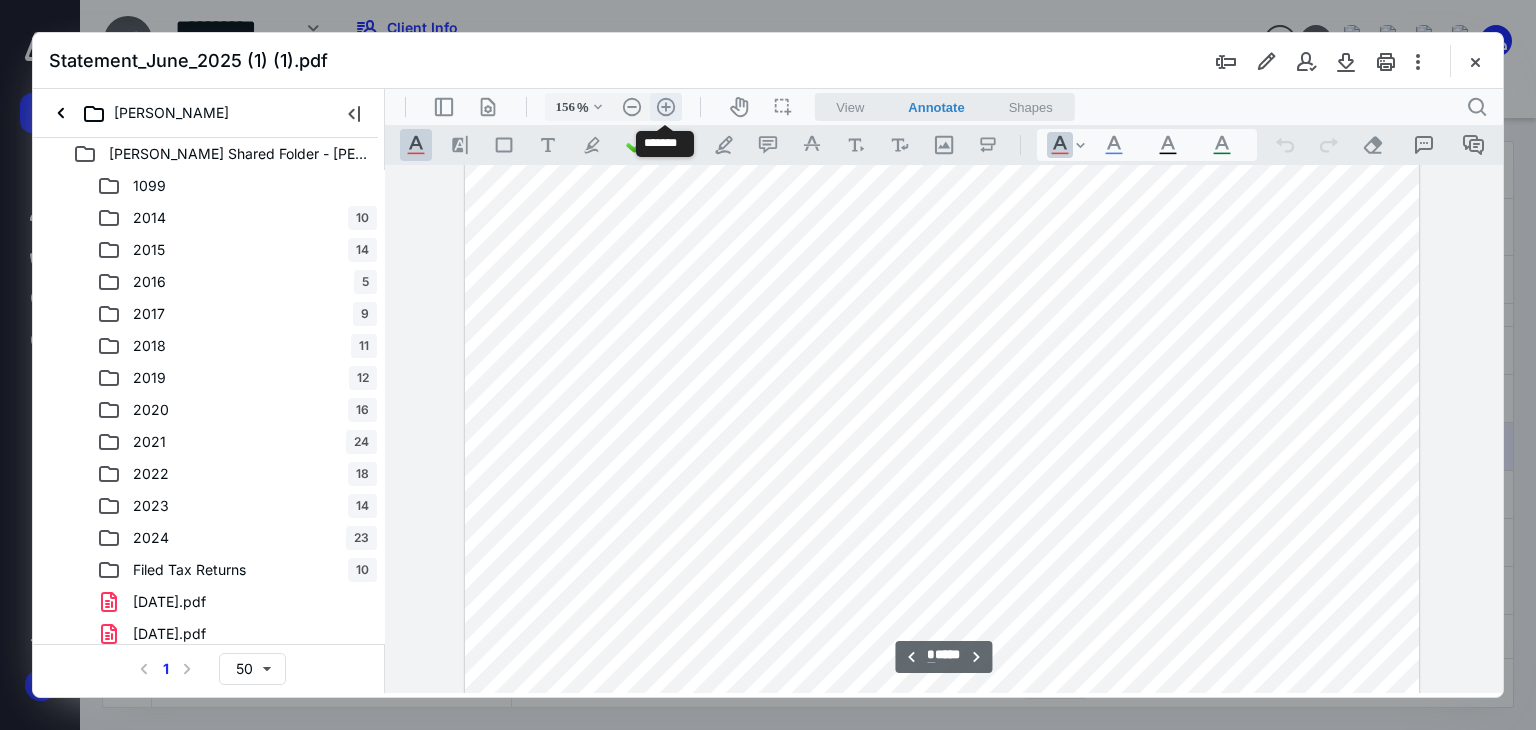 scroll, scrollTop: 7520, scrollLeft: 0, axis: vertical 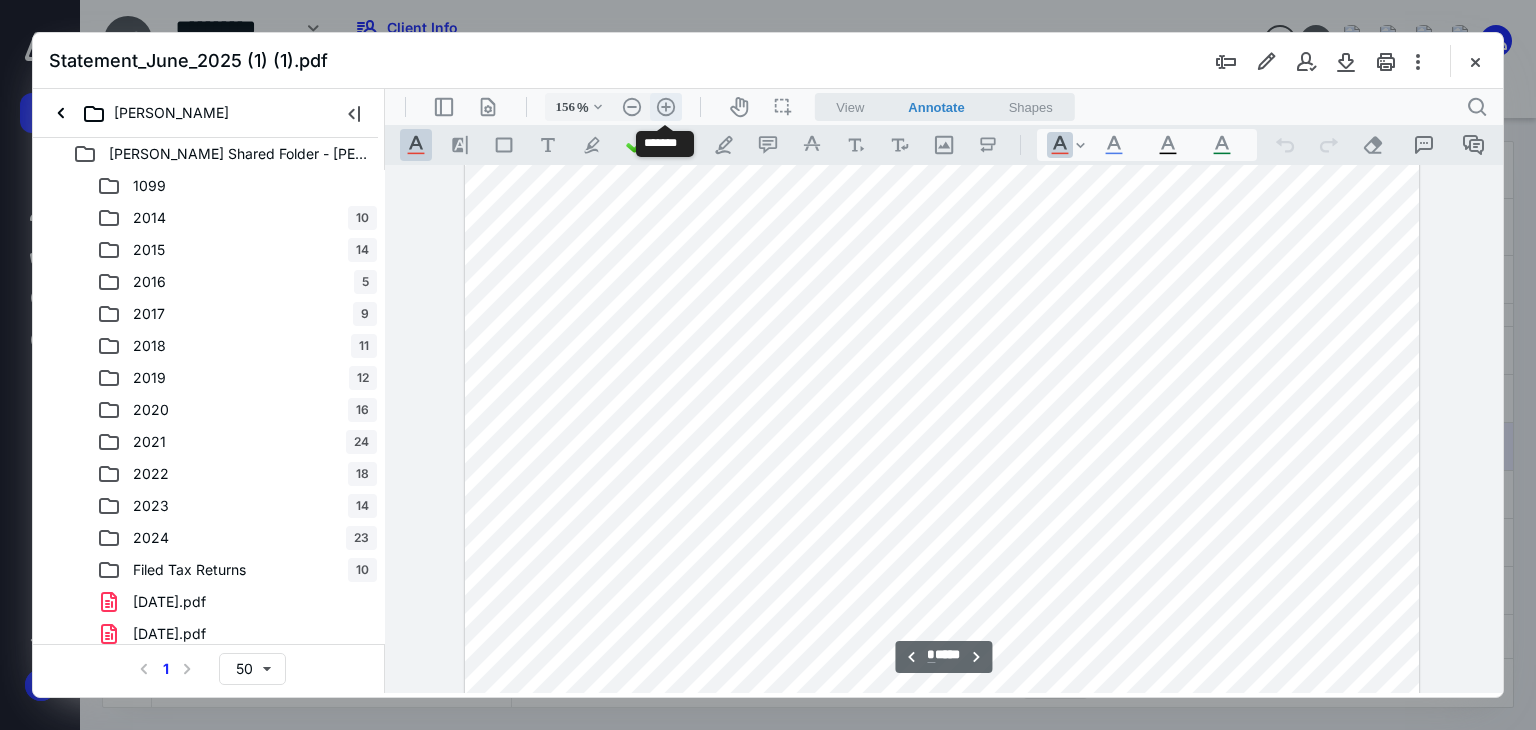 click on ".cls-1{fill:#abb0c4;} icon - header - zoom - in - line" at bounding box center (666, 107) 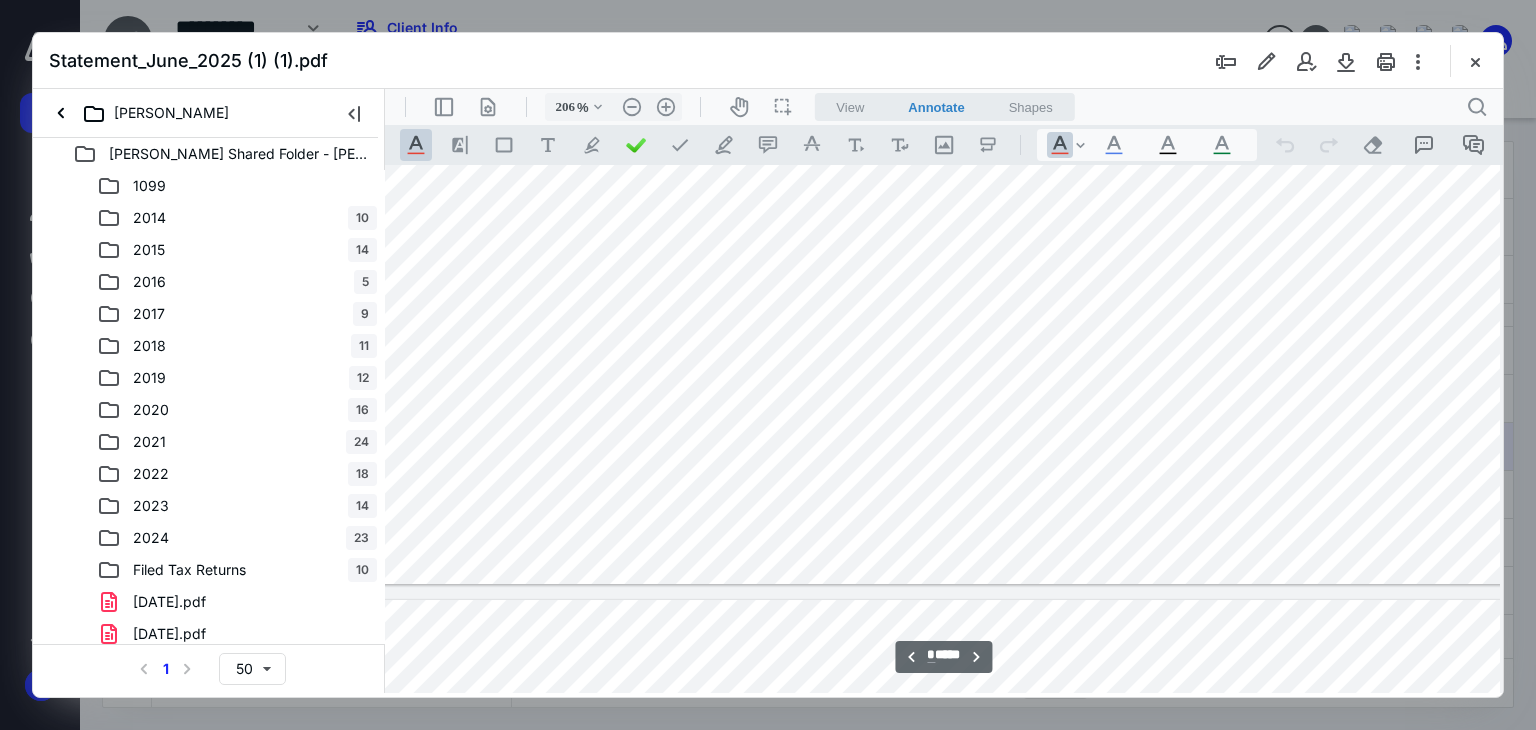 scroll, scrollTop: 11002, scrollLeft: 85, axis: both 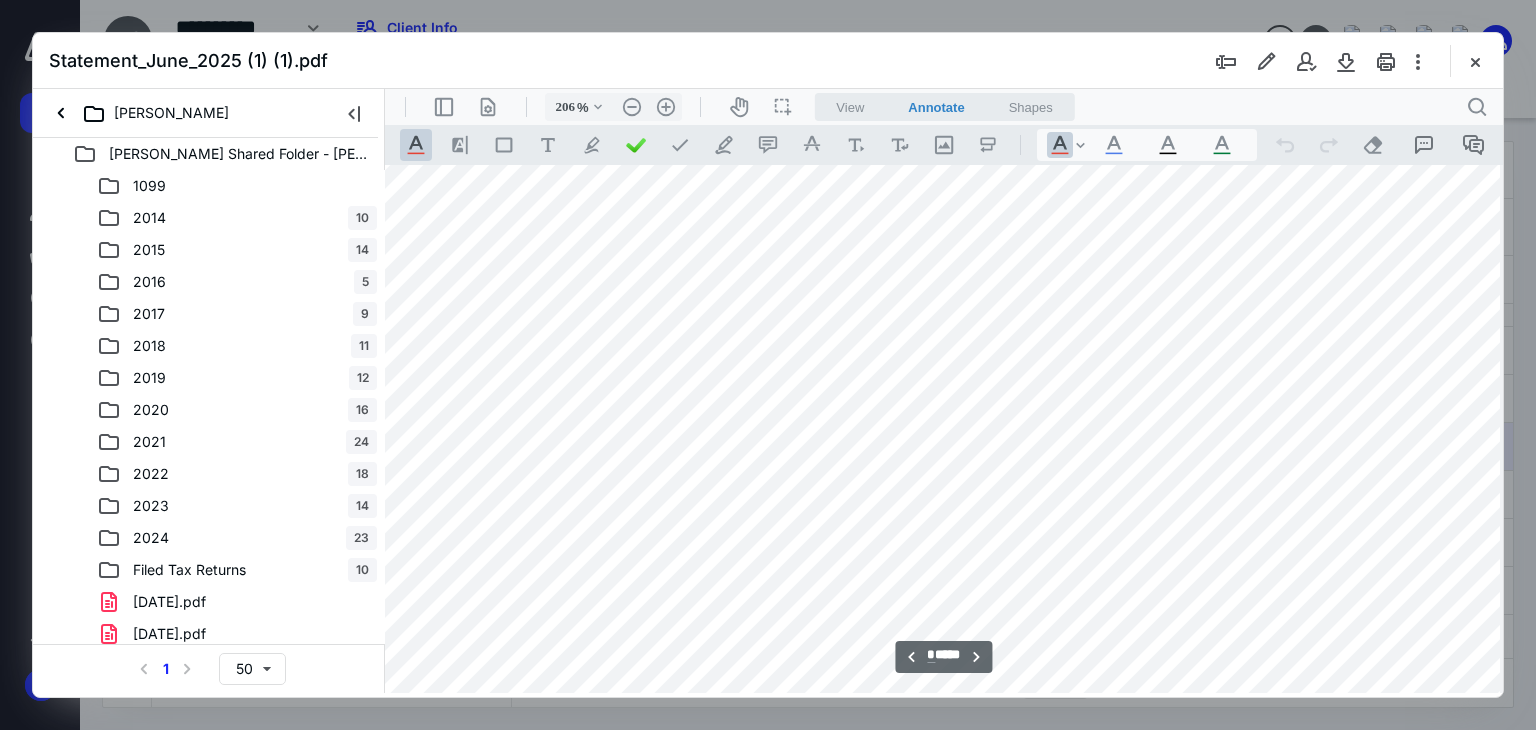 type on "*" 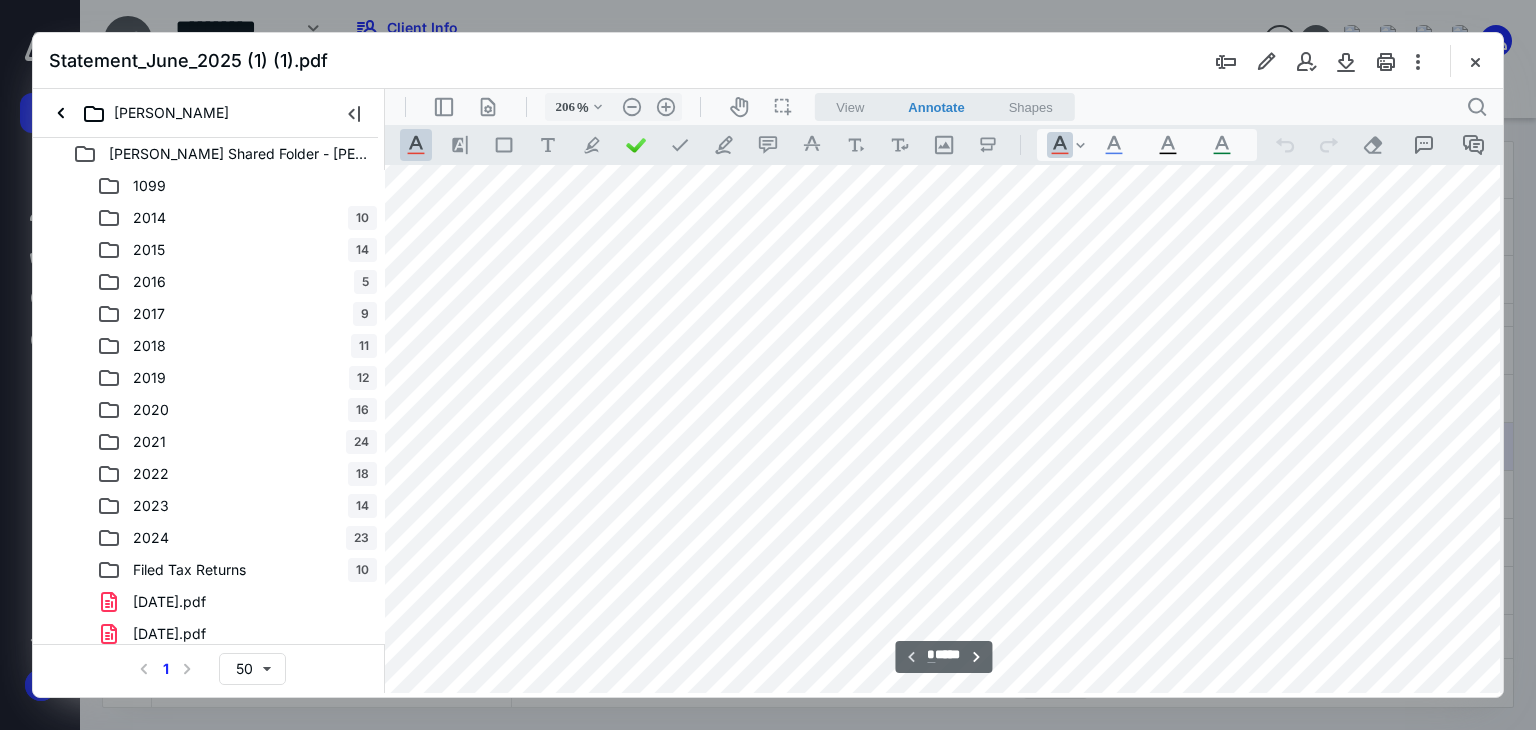 scroll, scrollTop: 502, scrollLeft: 85, axis: both 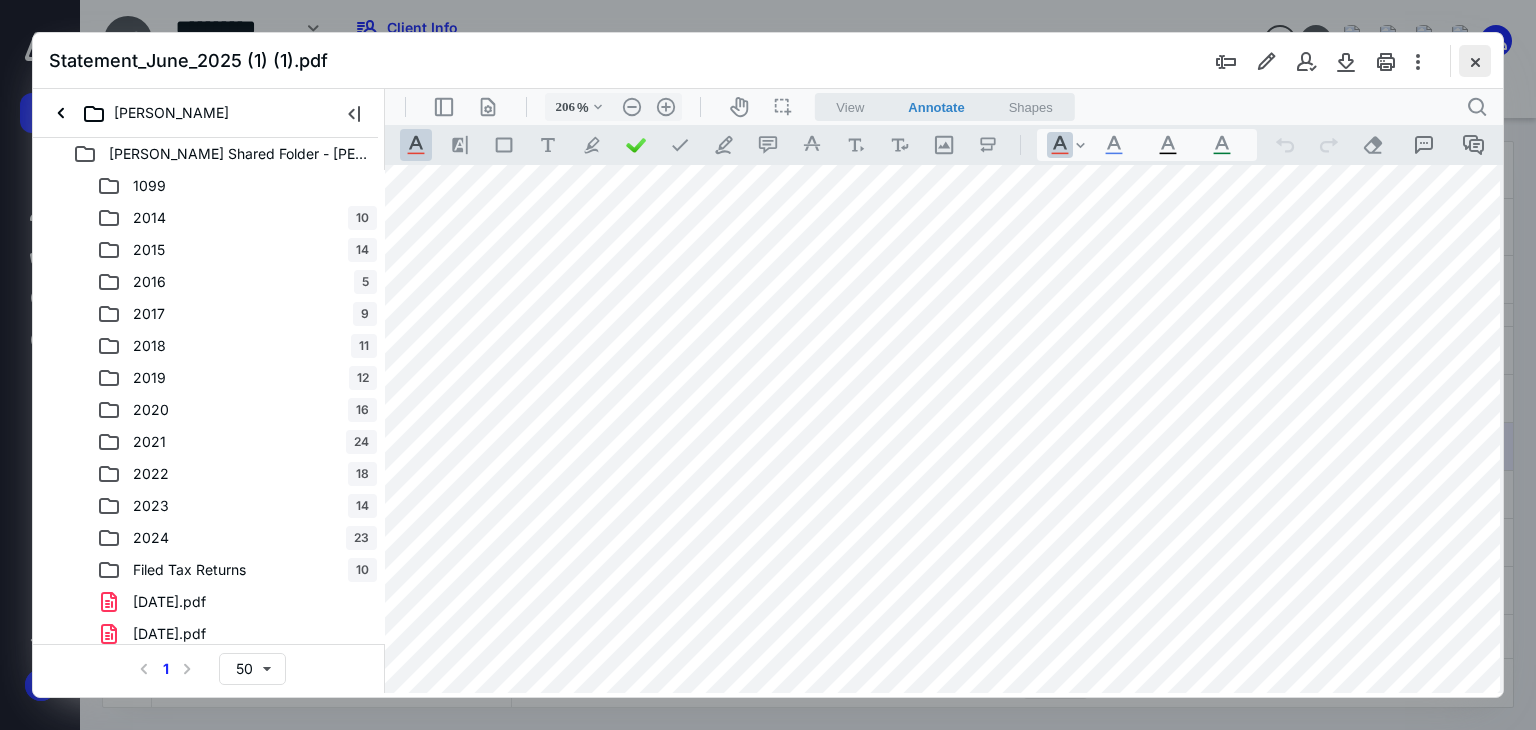 click at bounding box center (1475, 61) 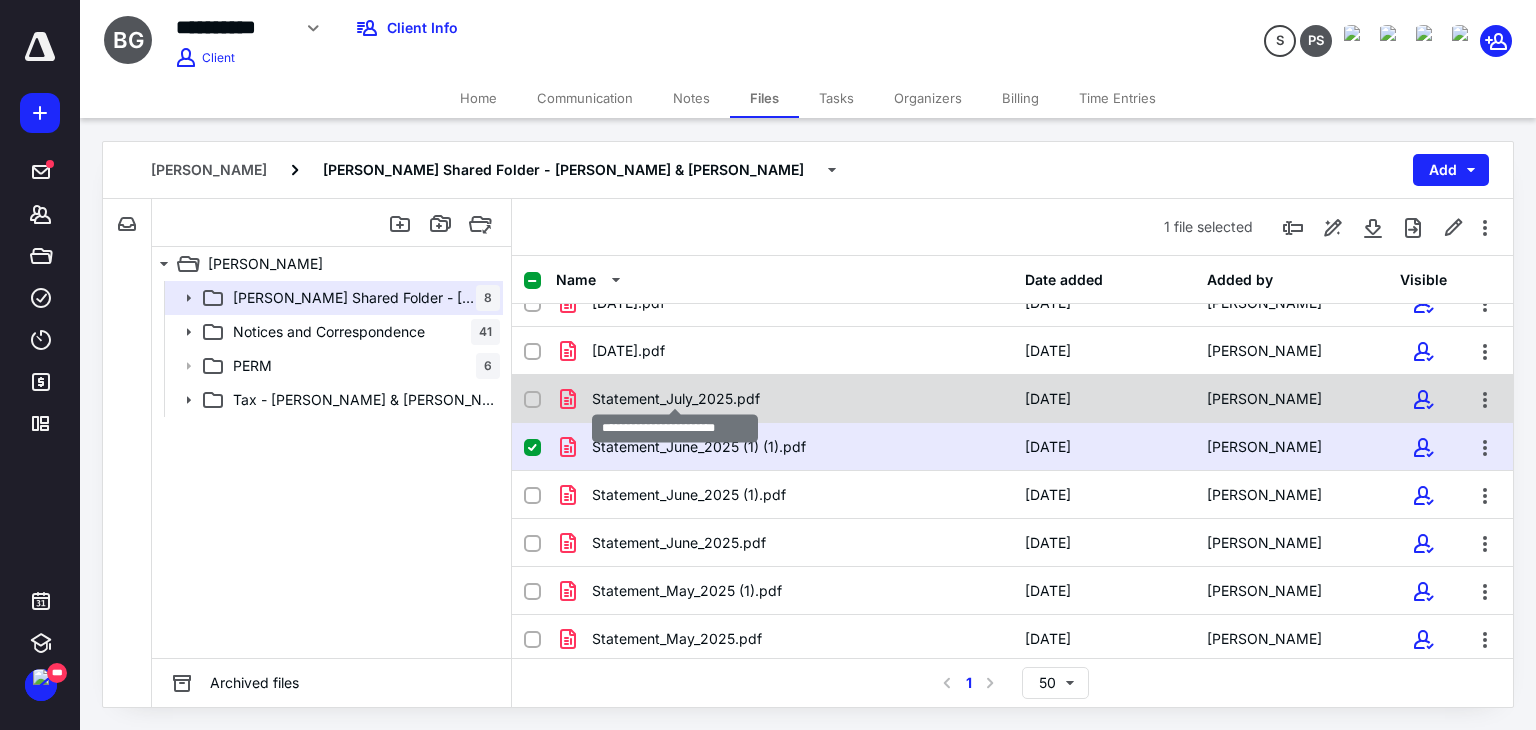 click on "Statement_July_2025.pdf" at bounding box center [676, 399] 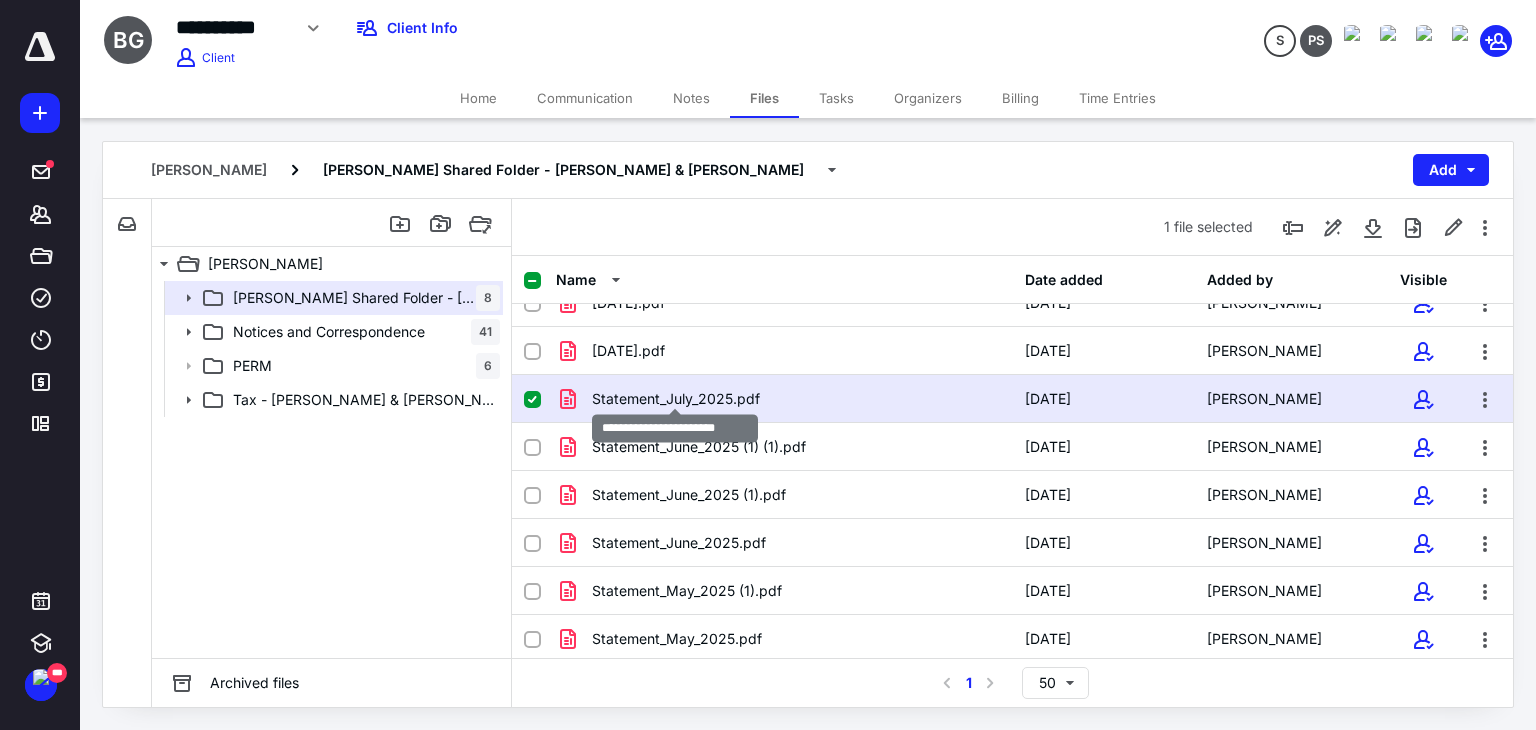 checkbox on "true" 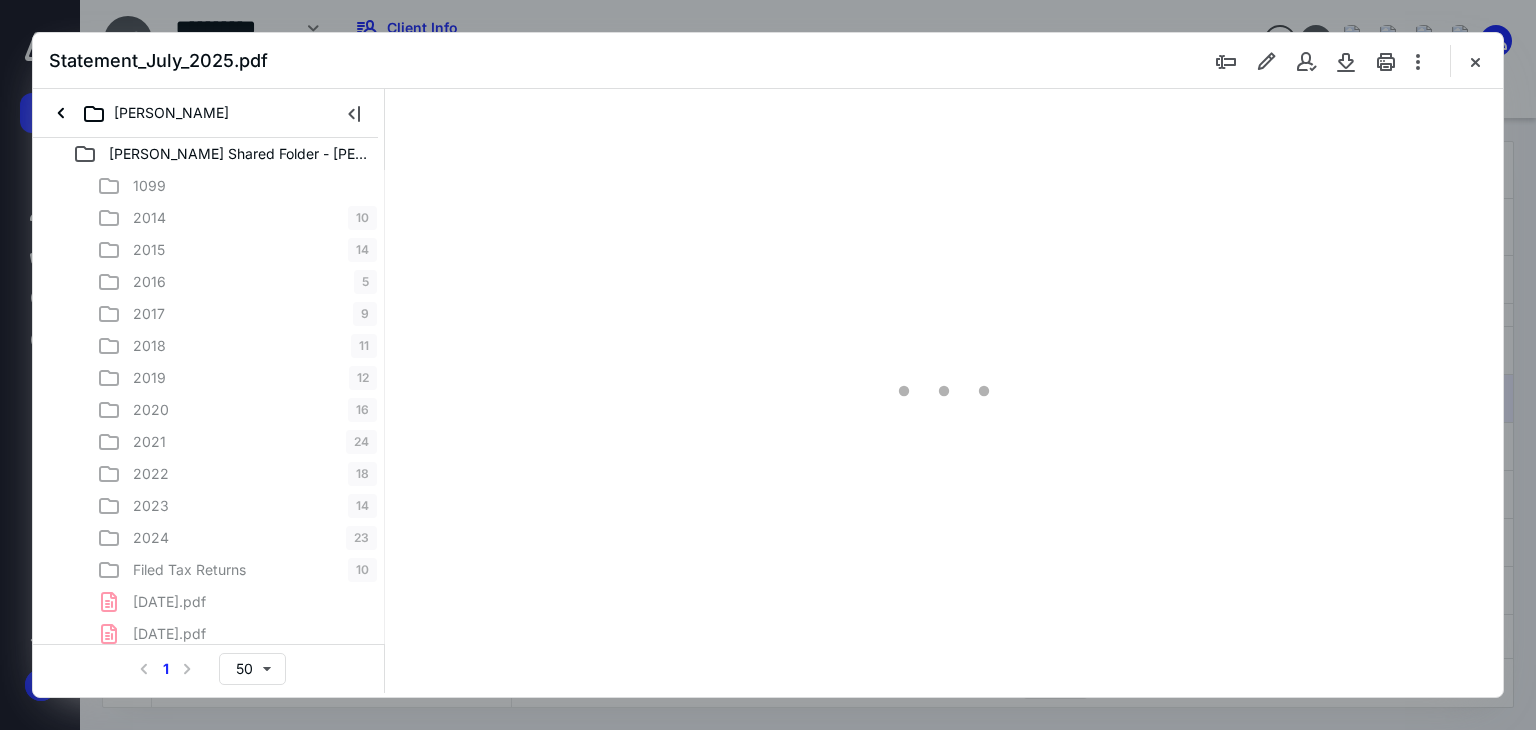 scroll, scrollTop: 0, scrollLeft: 0, axis: both 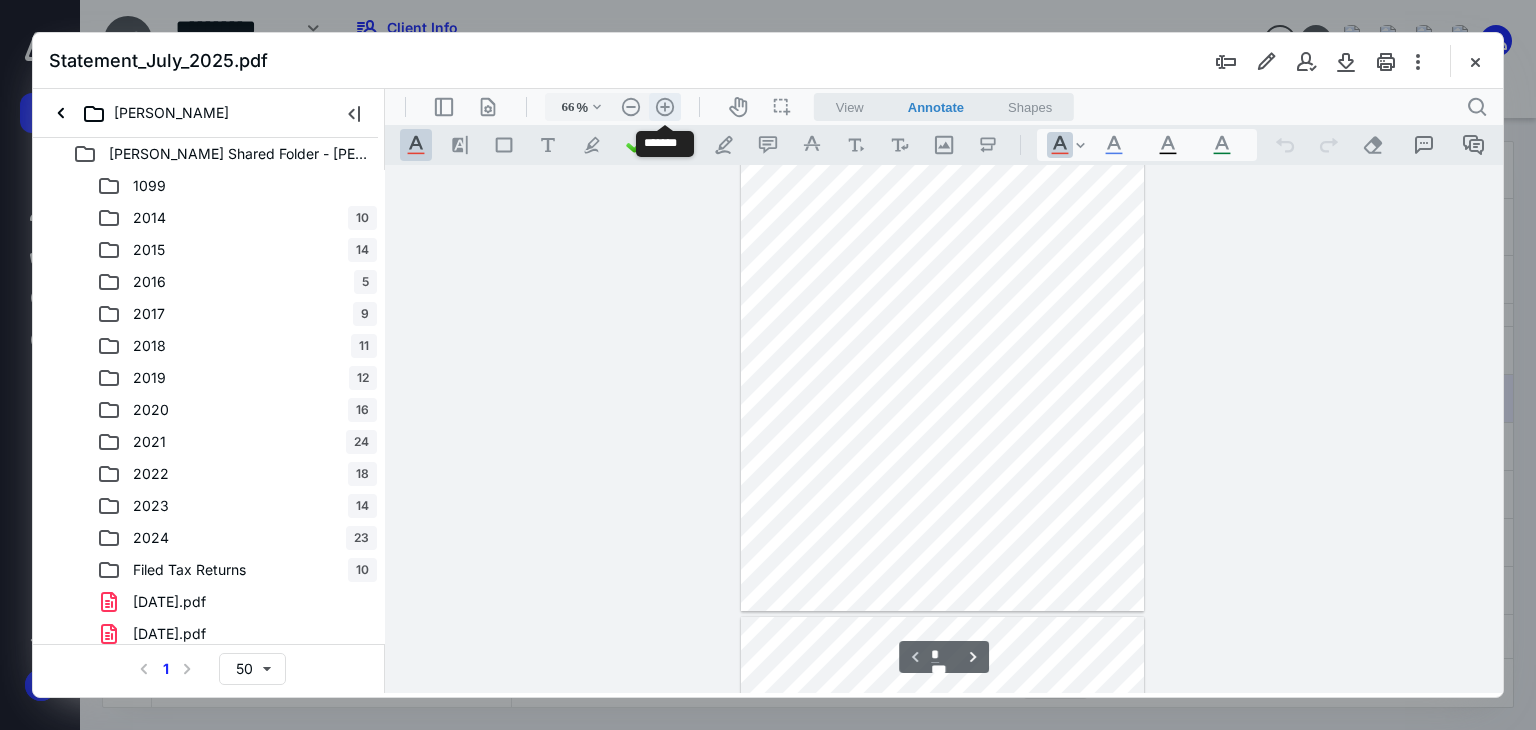 click on ".cls-1{fill:#abb0c4;} icon - header - zoom - in - line" at bounding box center [665, 107] 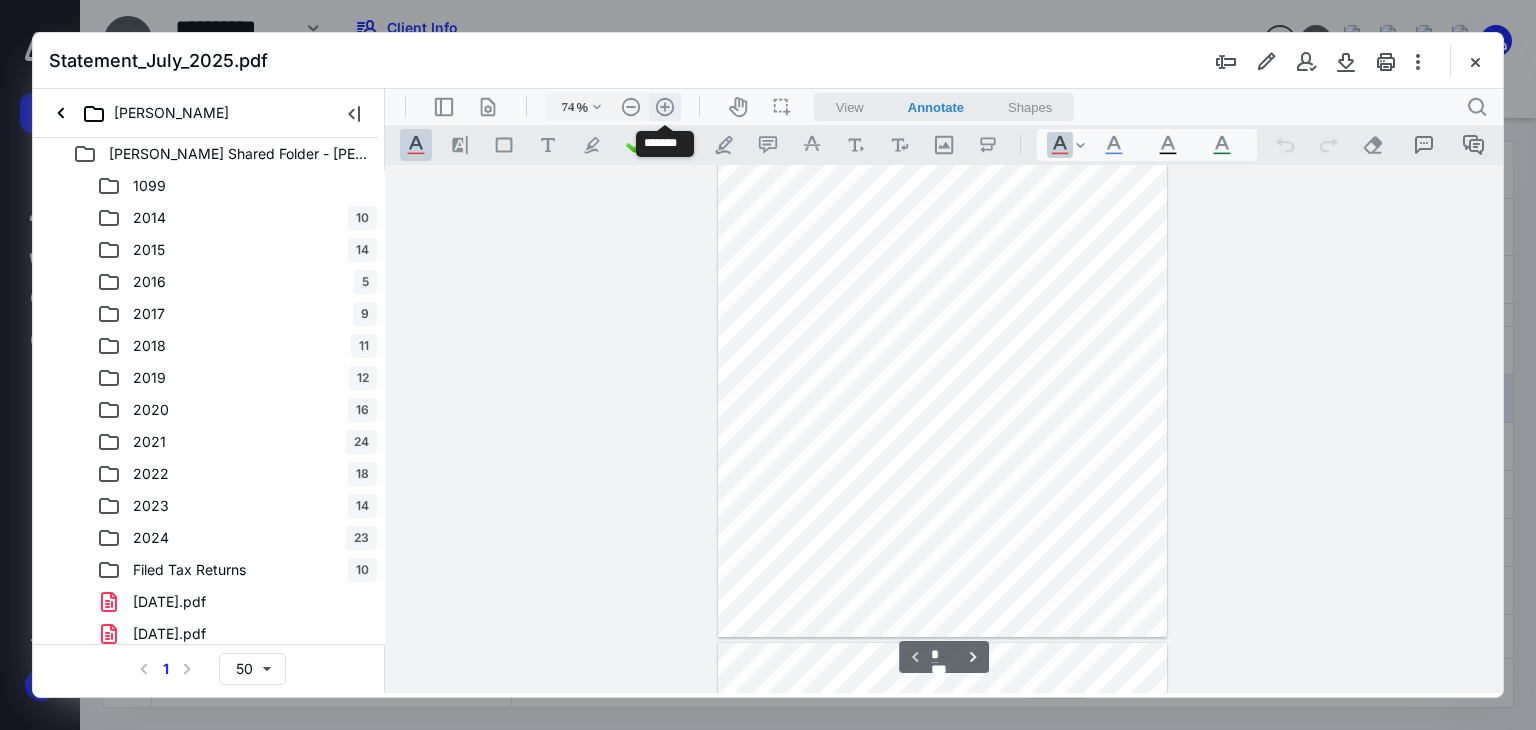 click on ".cls-1{fill:#abb0c4;} icon - header - zoom - in - line" at bounding box center [665, 107] 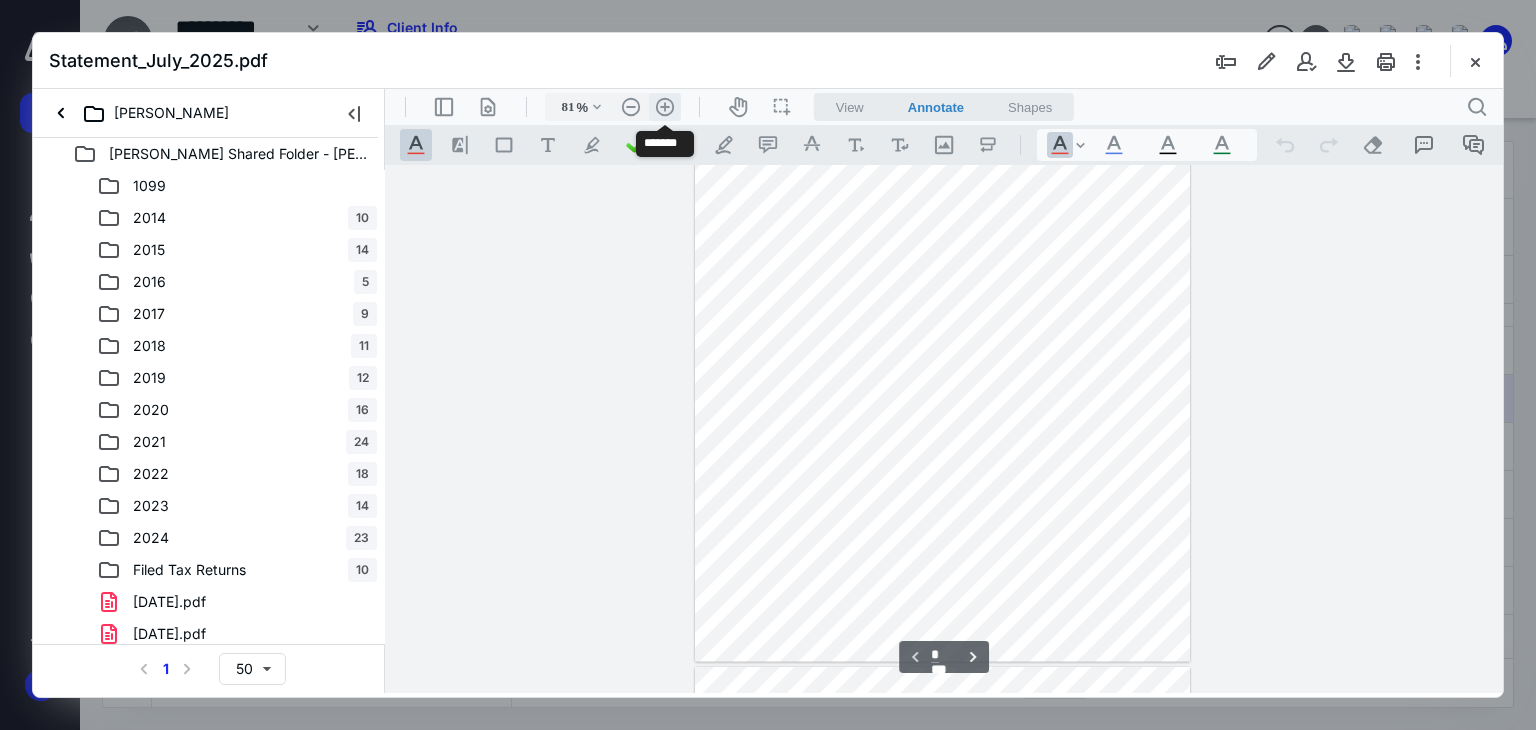 click on ".cls-1{fill:#abb0c4;} icon - header - zoom - in - line" at bounding box center (665, 107) 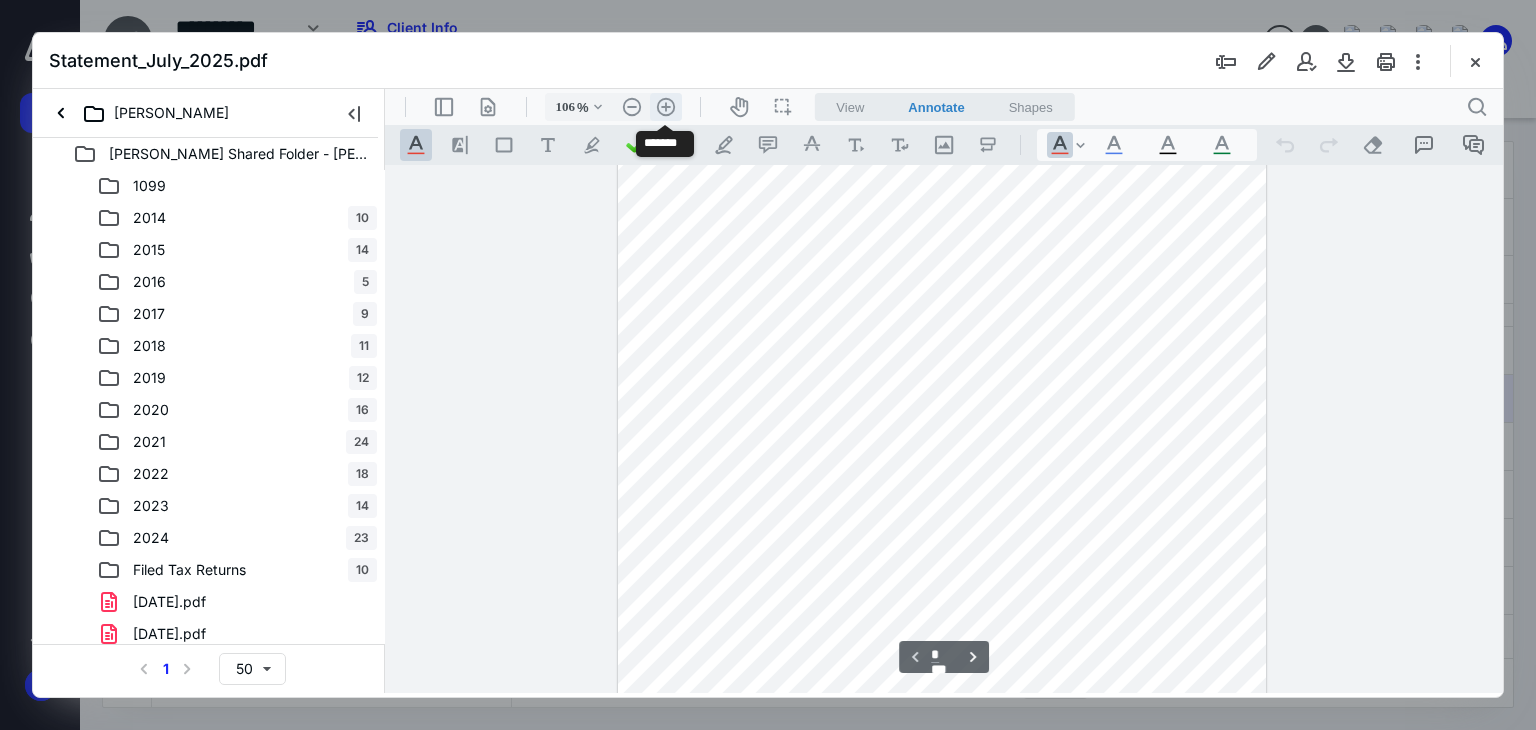 click on ".cls-1{fill:#abb0c4;} icon - header - zoom - in - line" at bounding box center [666, 107] 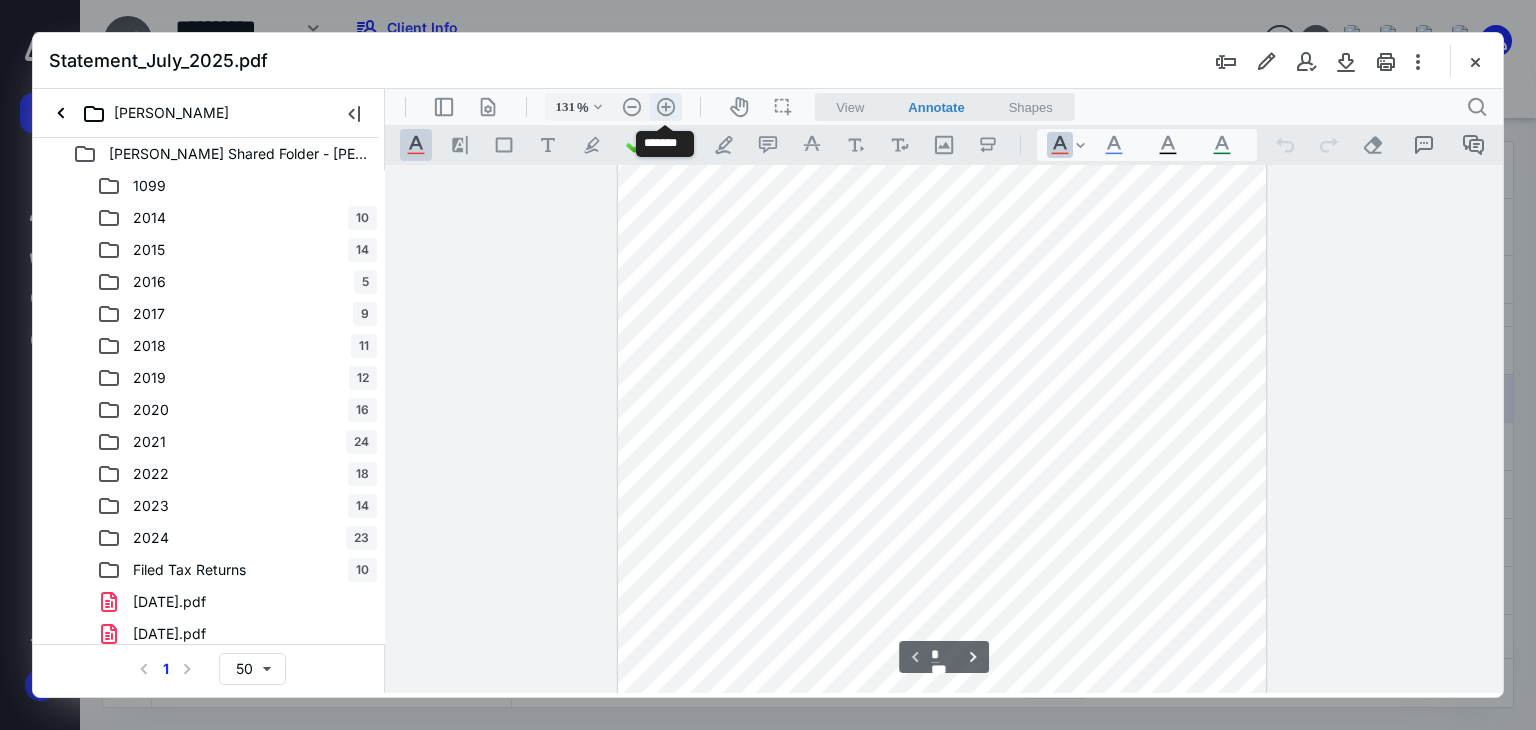 scroll, scrollTop: 378, scrollLeft: 0, axis: vertical 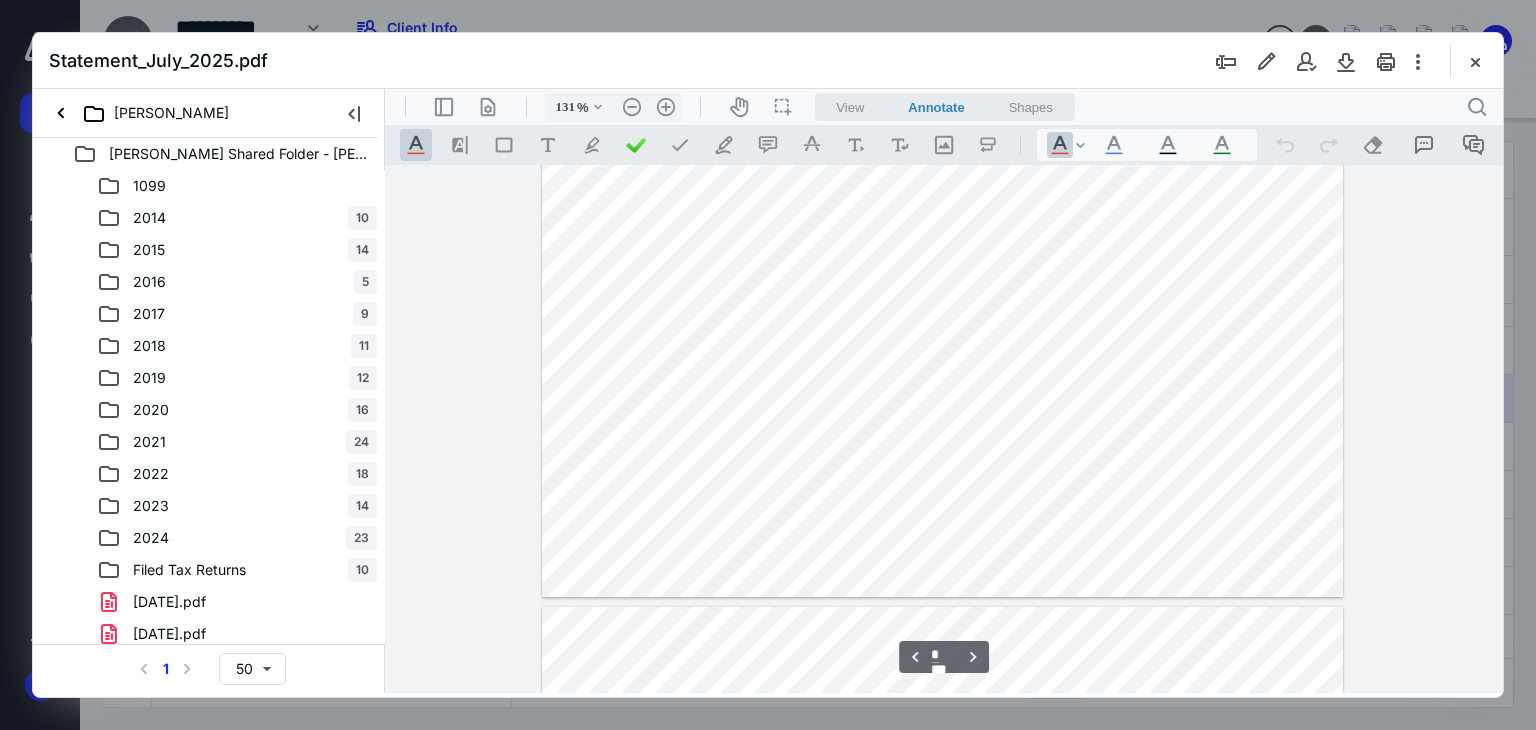 type on "*" 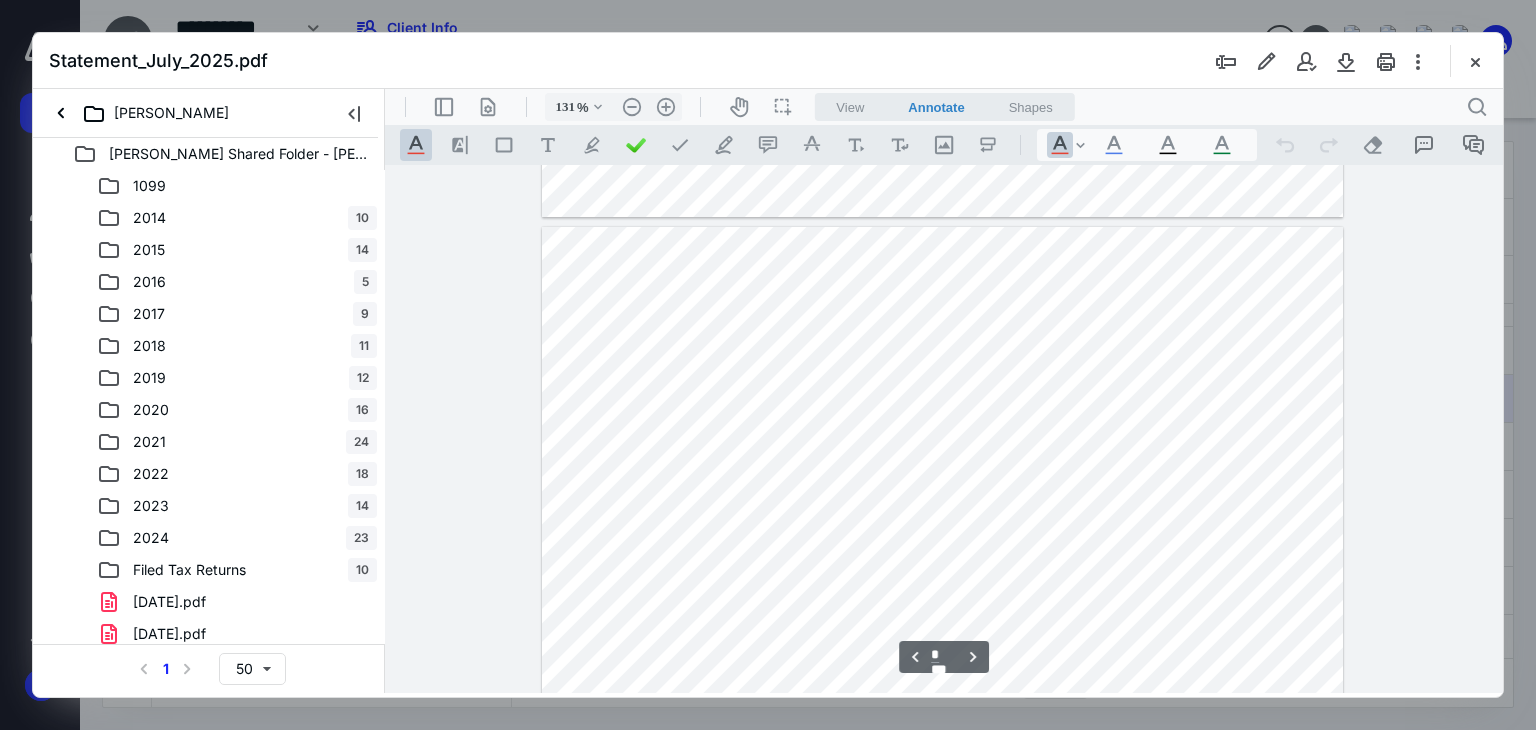 scroll, scrollTop: 5278, scrollLeft: 0, axis: vertical 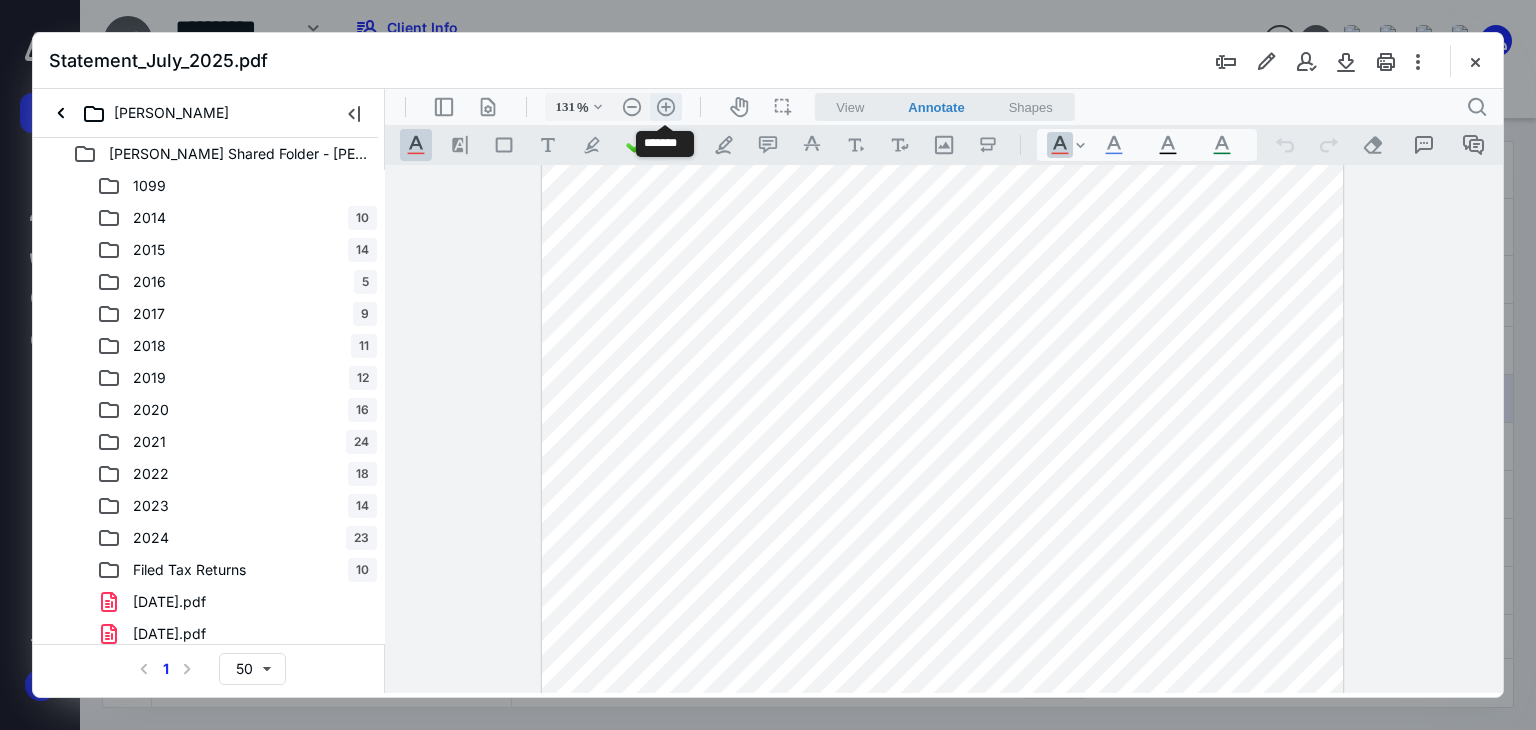 click on ".cls-1{fill:#abb0c4;} icon - header - zoom - in - line" at bounding box center [666, 107] 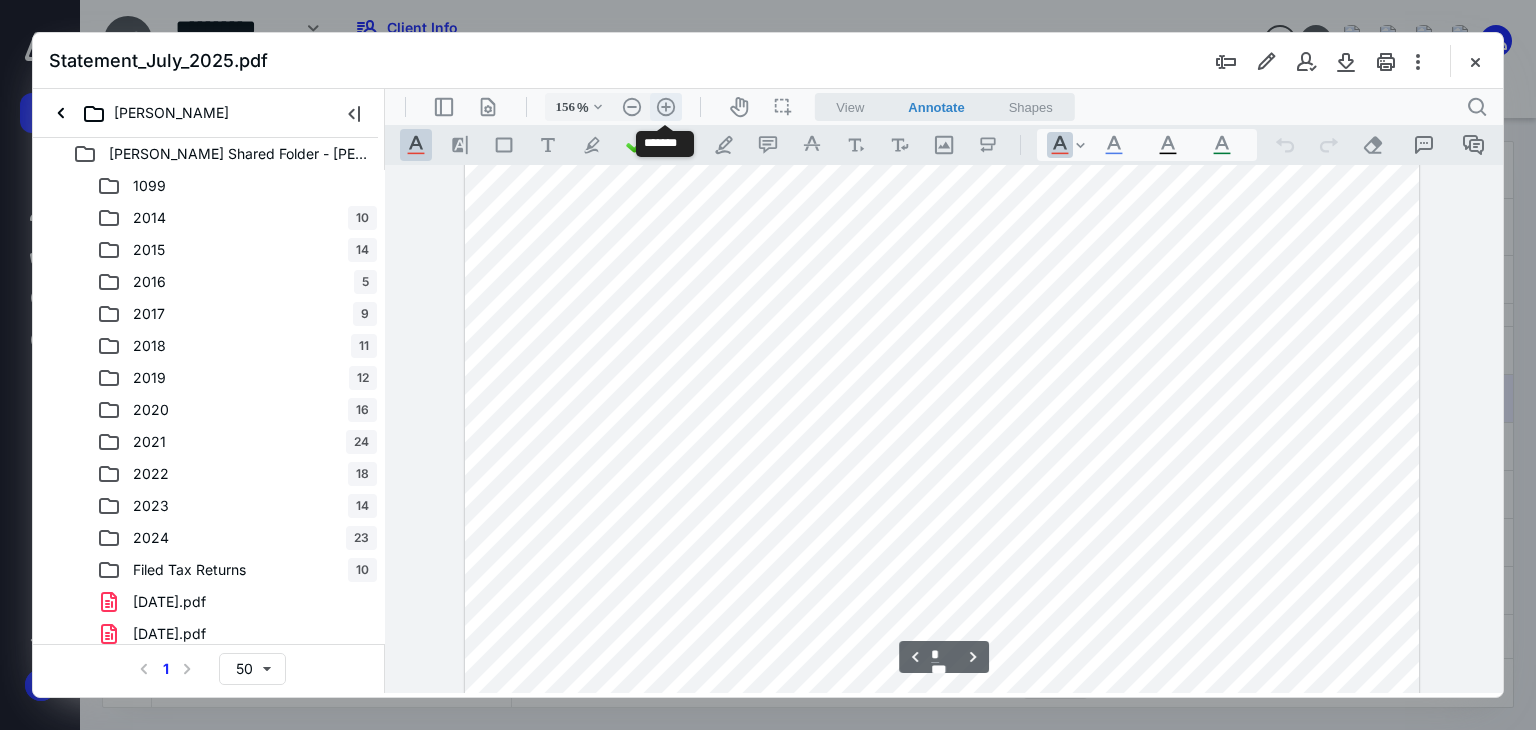 scroll, scrollTop: 6328, scrollLeft: 0, axis: vertical 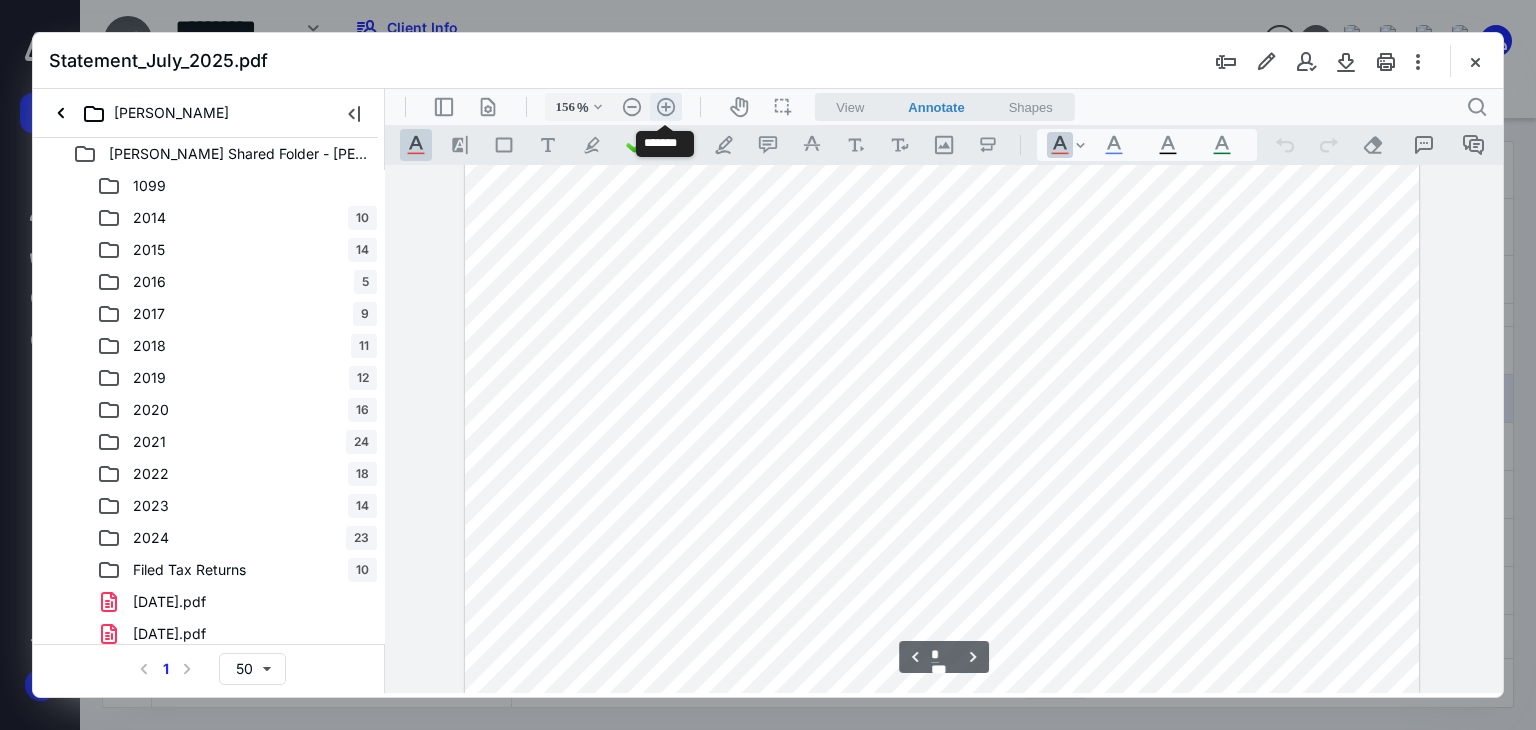 click on ".cls-1{fill:#abb0c4;} icon - header - zoom - in - line" at bounding box center (666, 107) 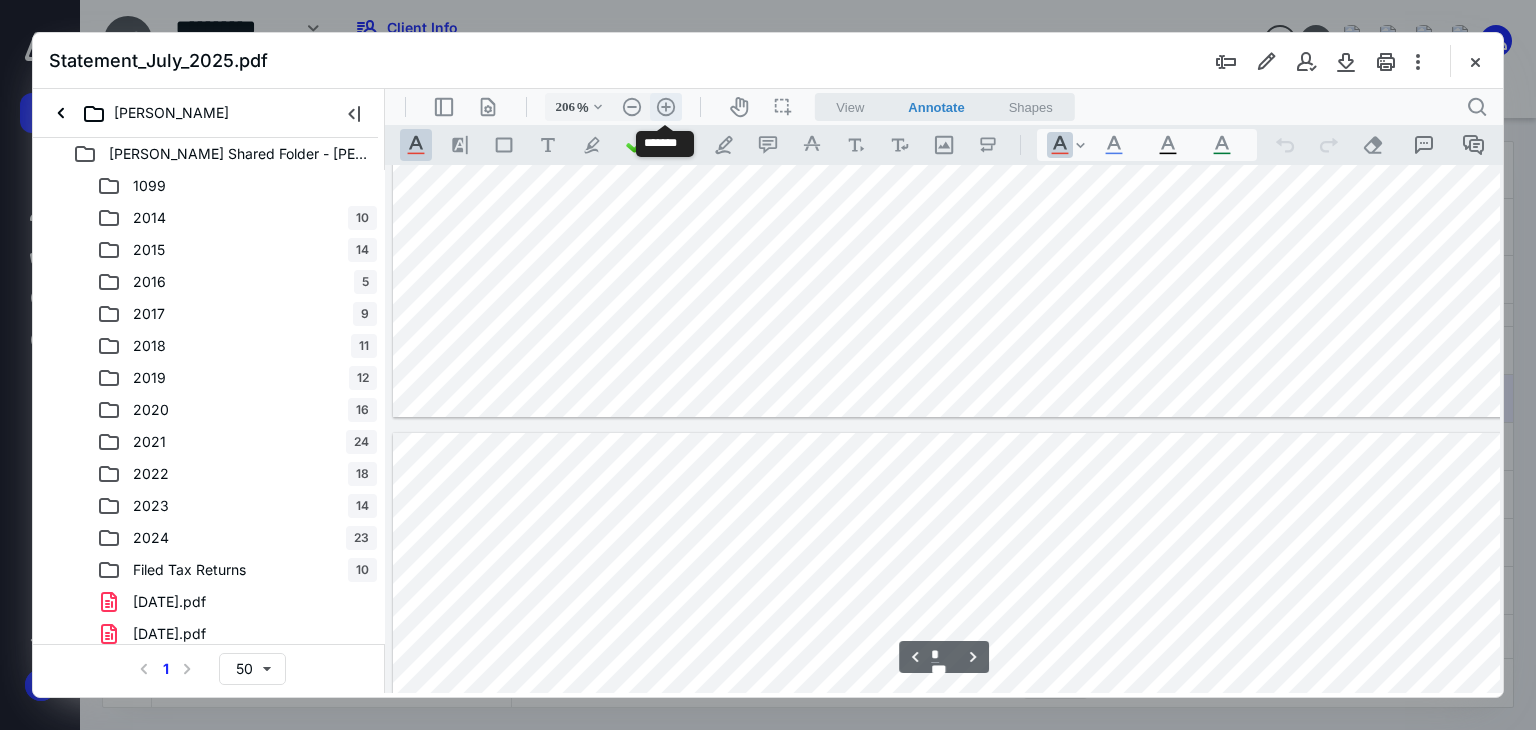scroll, scrollTop: 8429, scrollLeft: 85, axis: both 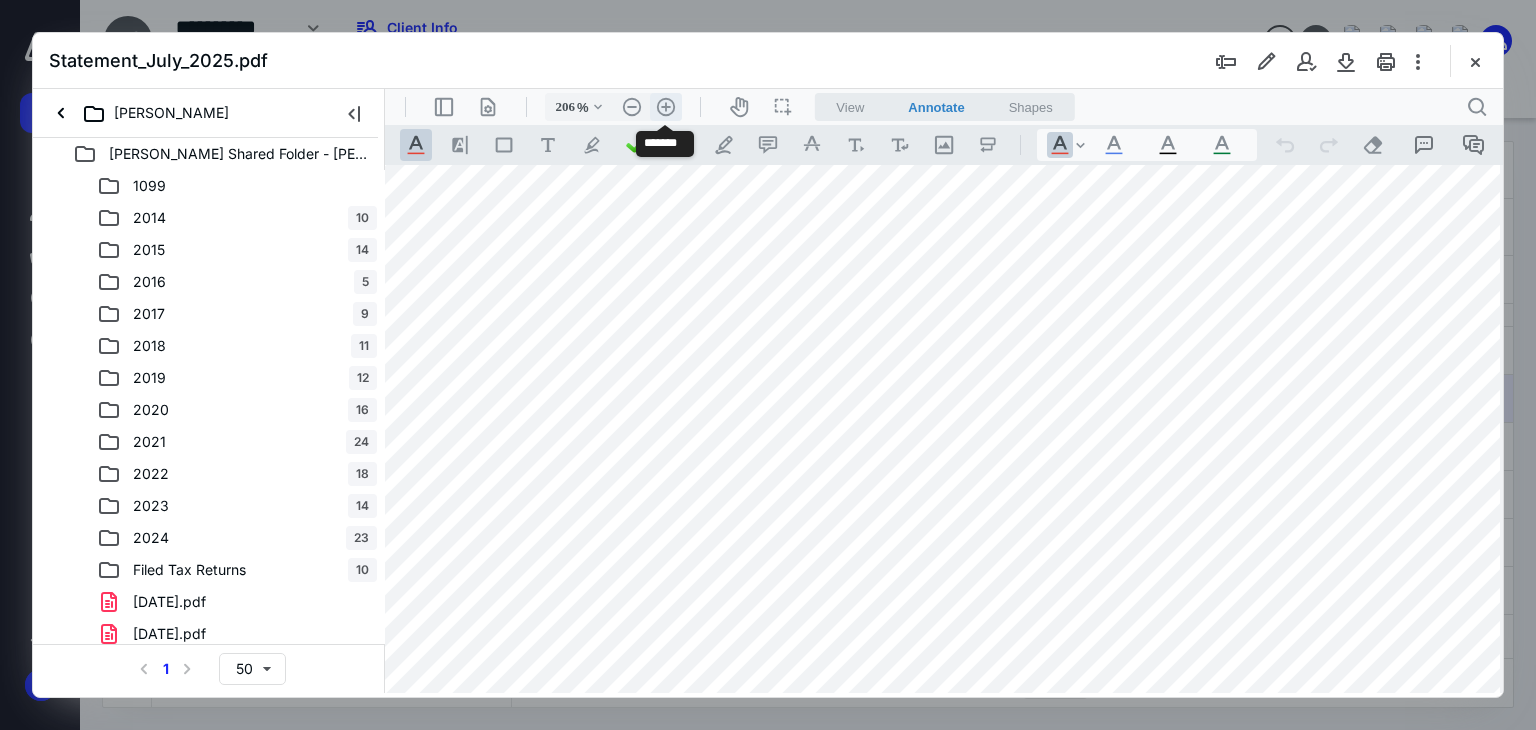 click on ".cls-1{fill:#abb0c4;} icon - header - zoom - in - line" at bounding box center (666, 107) 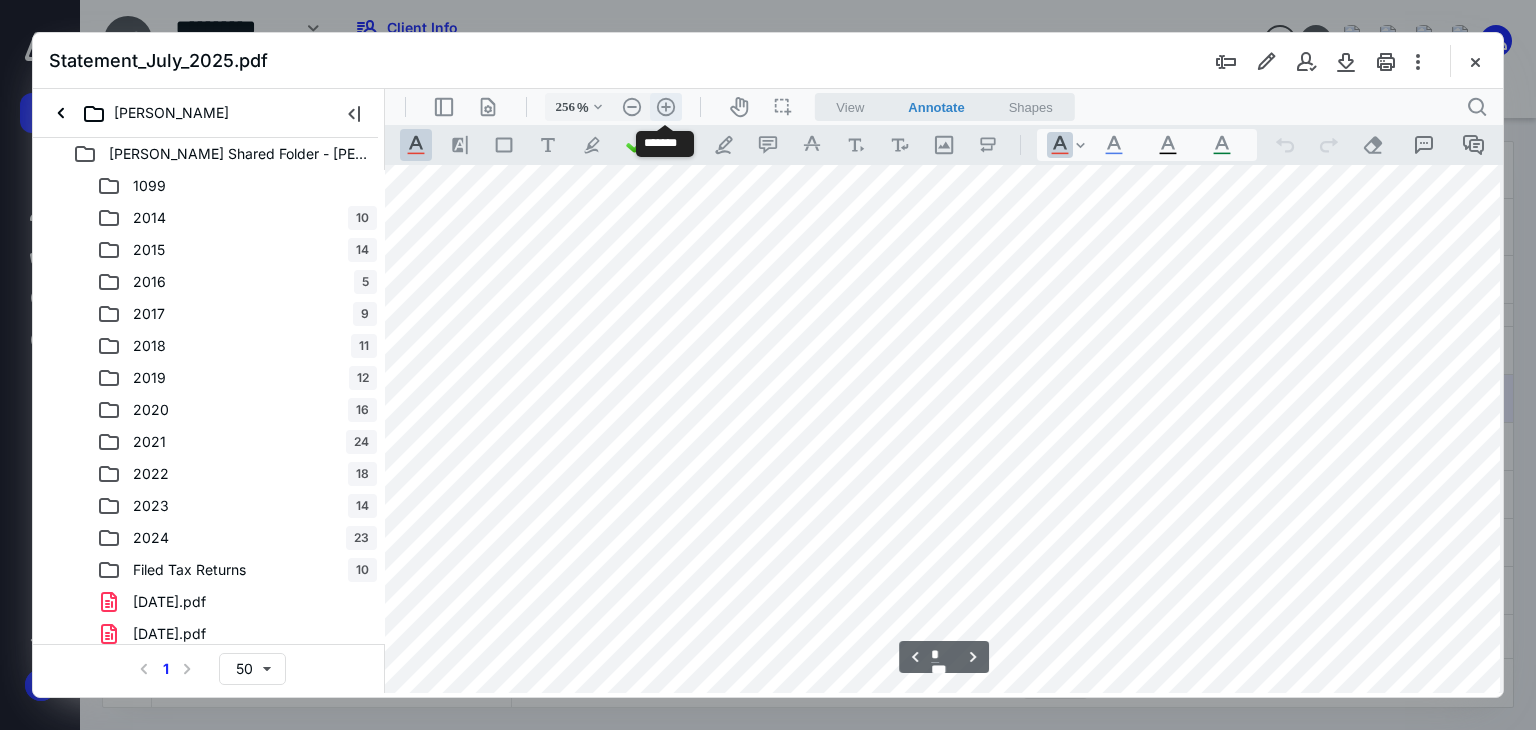 scroll, scrollTop: 10530, scrollLeft: 242, axis: both 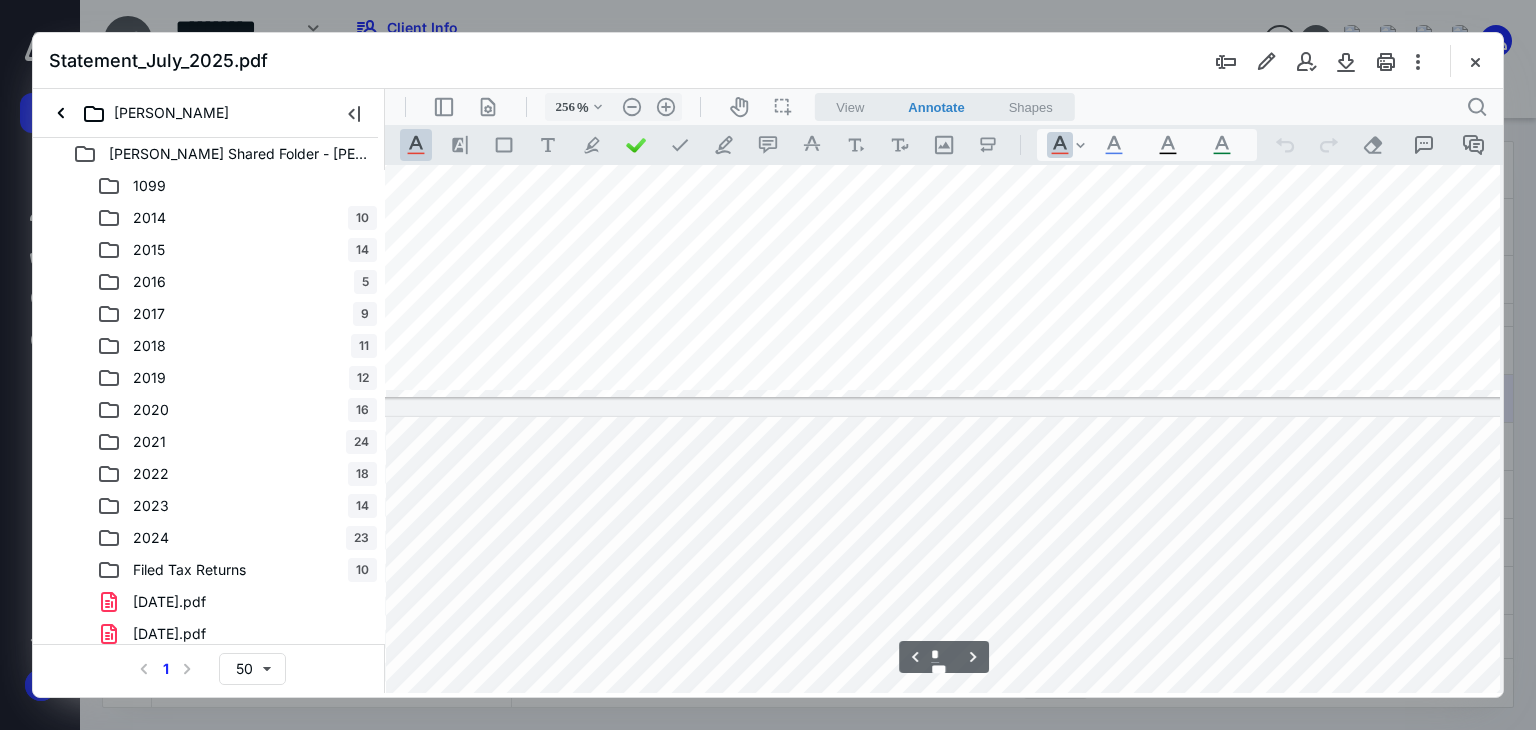 type on "*" 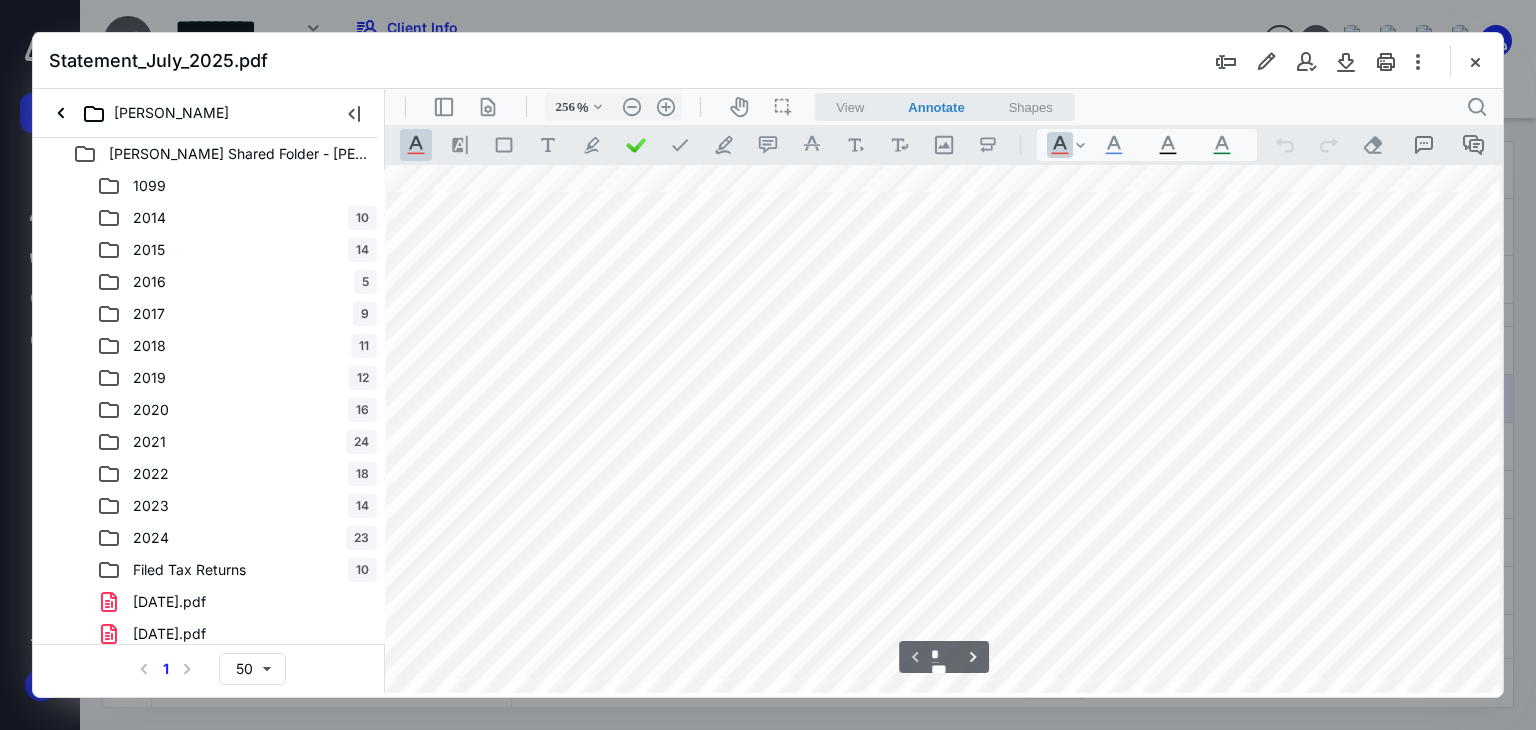 scroll, scrollTop: 700, scrollLeft: 28, axis: both 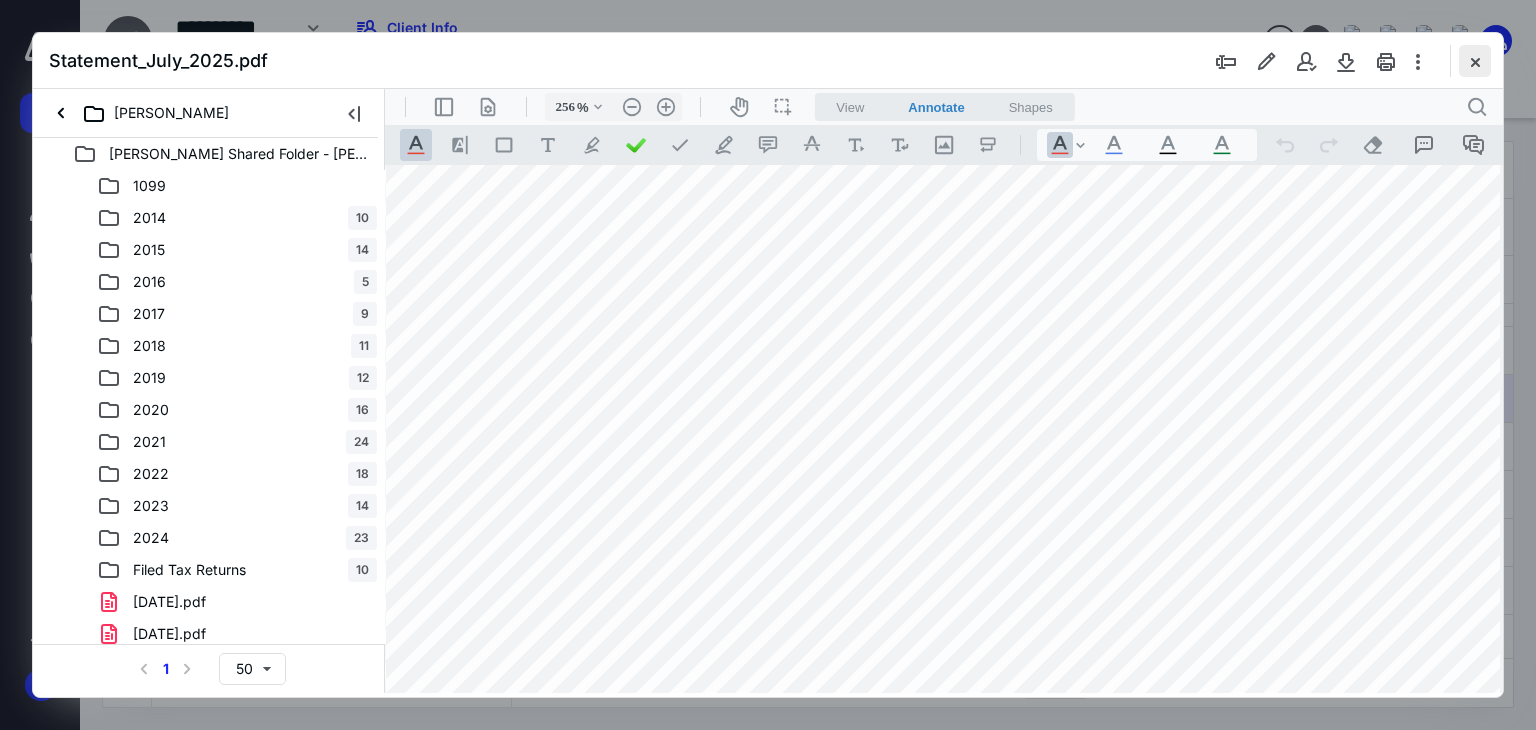 click at bounding box center (1475, 61) 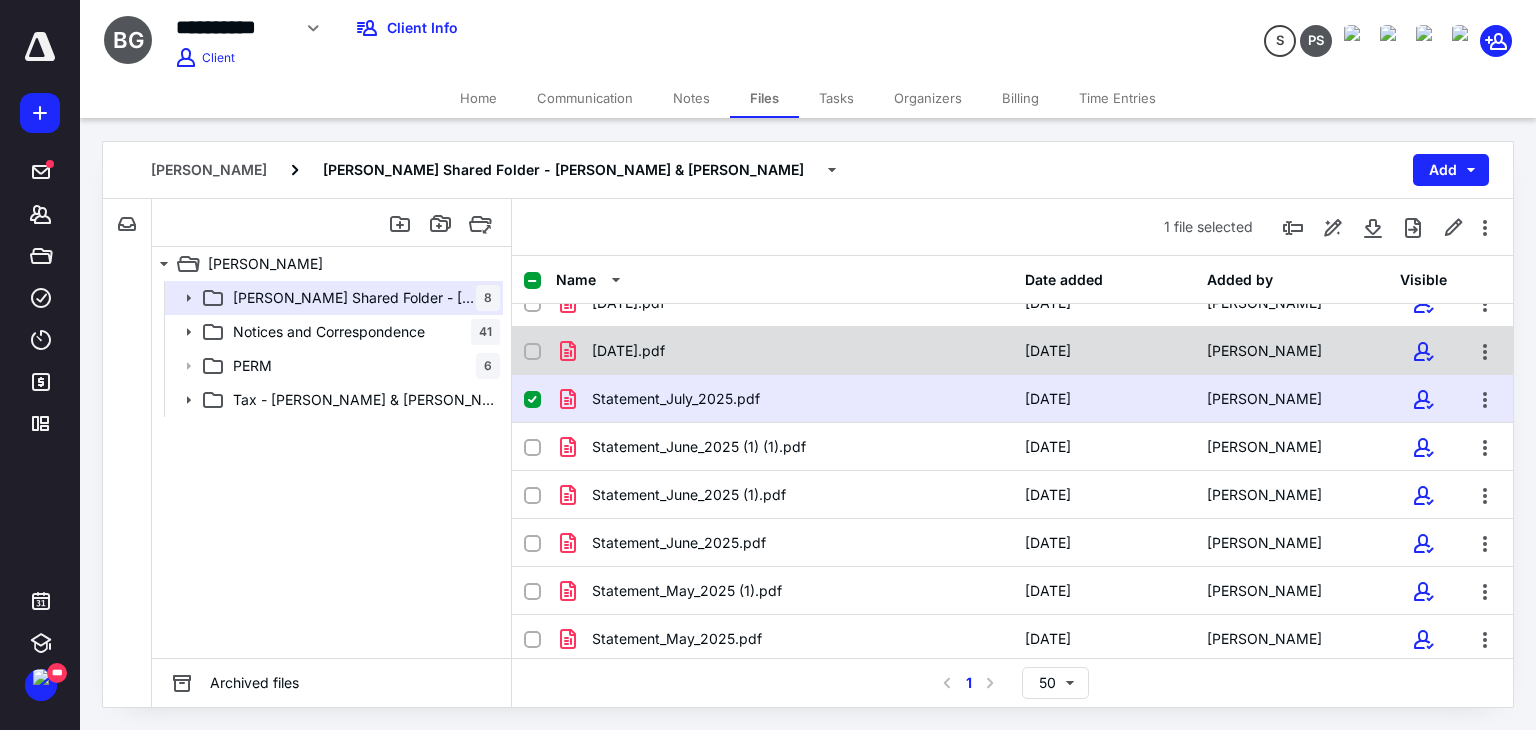 click on "2025-06-27.pdf" at bounding box center [784, 351] 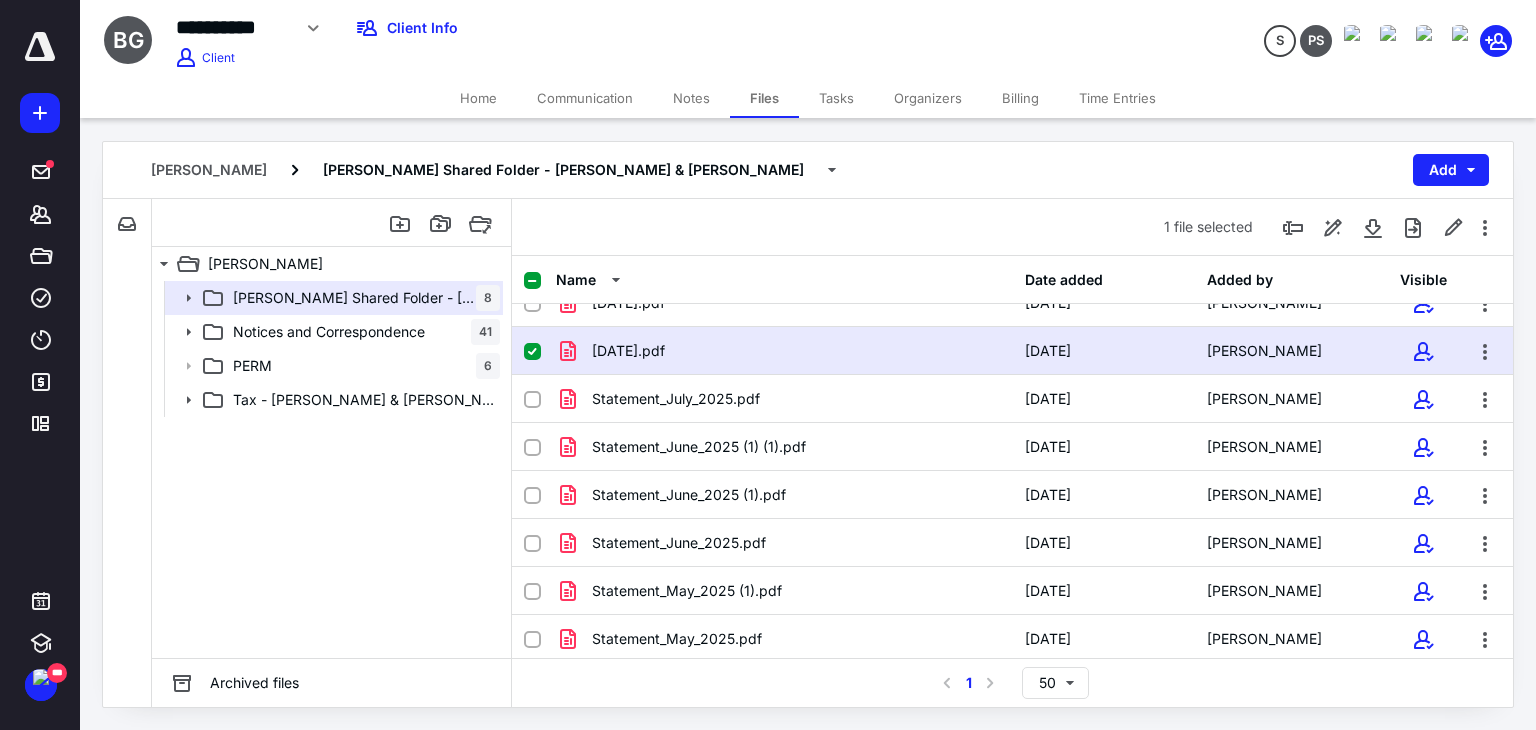 click on "2025-06-27.pdf" at bounding box center [784, 351] 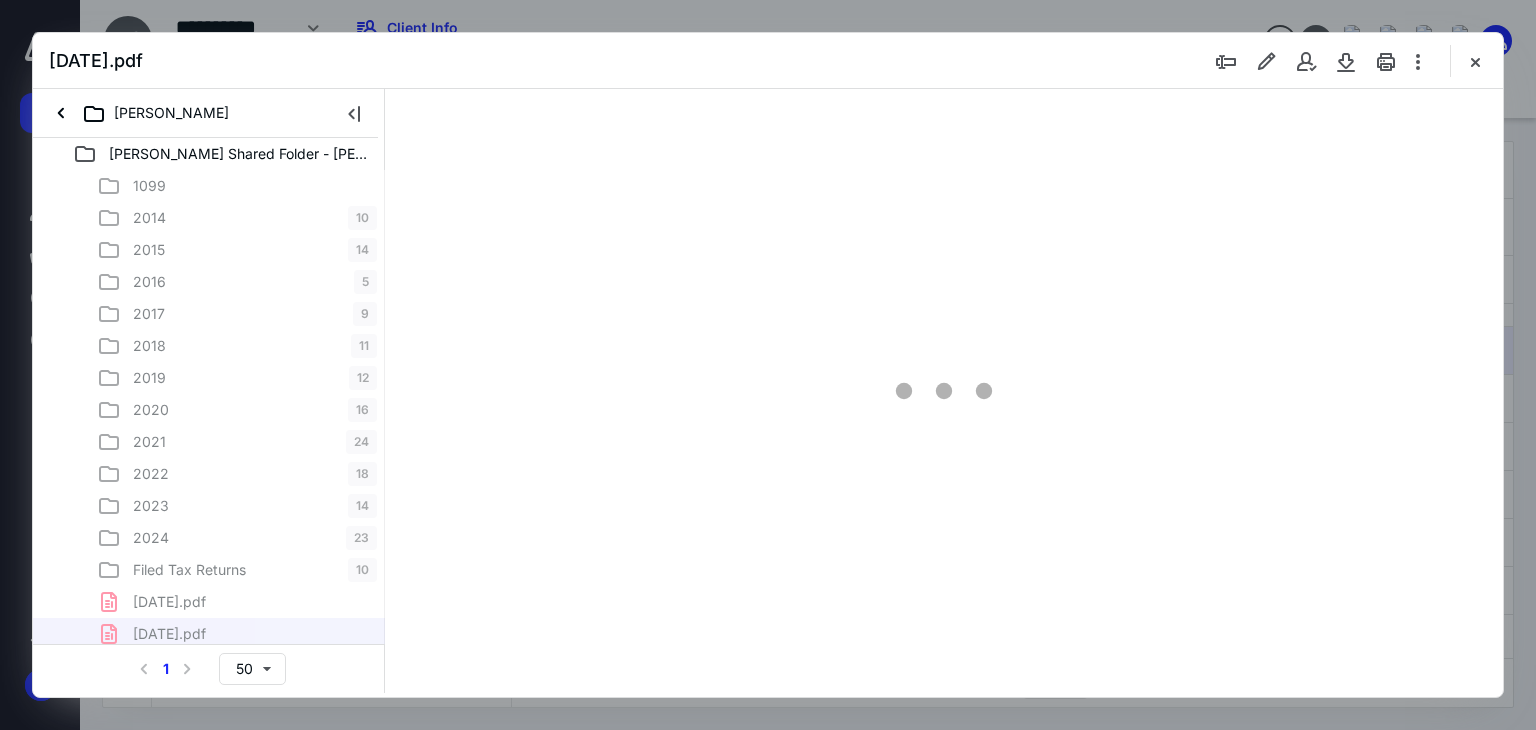 scroll, scrollTop: 0, scrollLeft: 0, axis: both 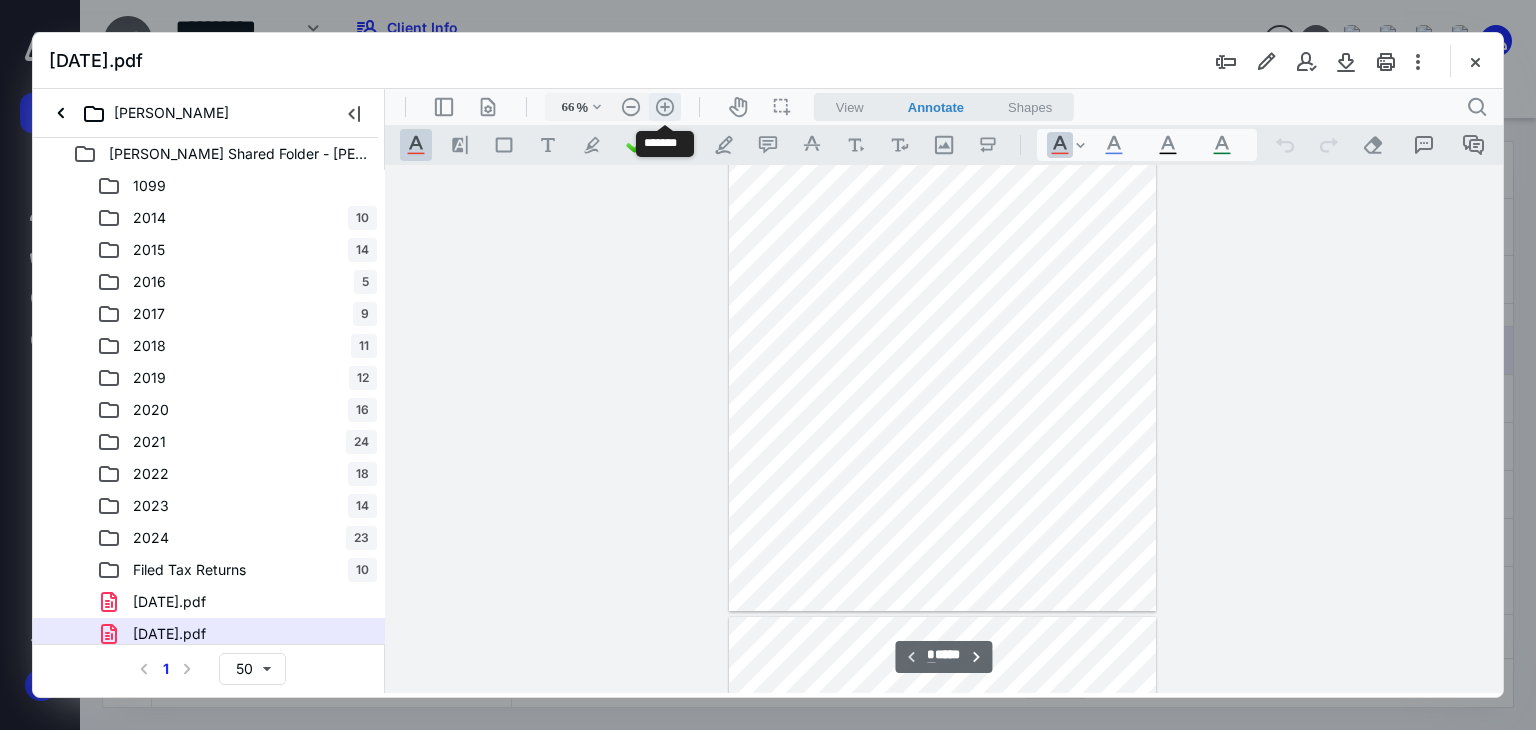 click on ".cls-1{fill:#abb0c4;} icon - header - zoom - in - line" at bounding box center (665, 107) 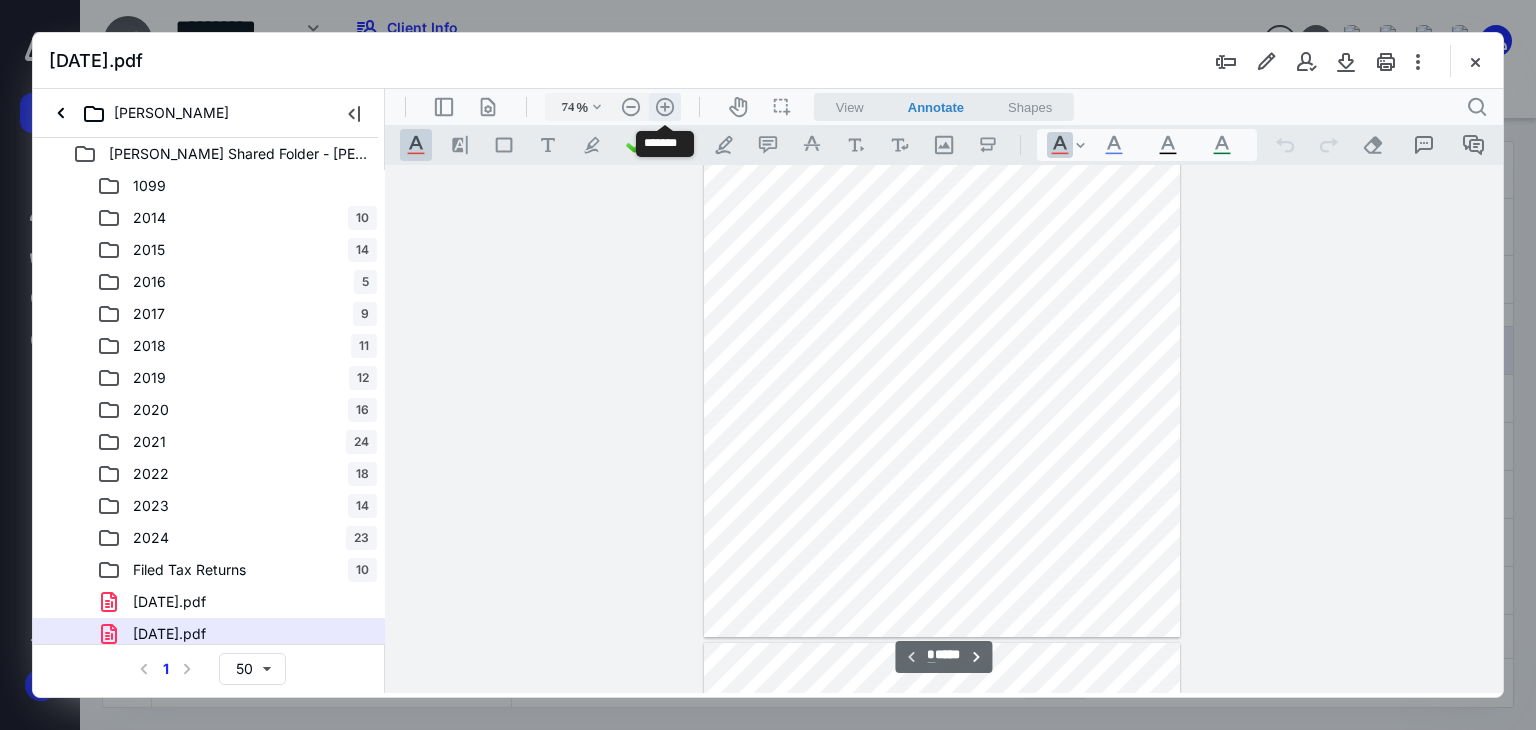 click on ".cls-1{fill:#abb0c4;} icon - header - zoom - in - line" at bounding box center [665, 107] 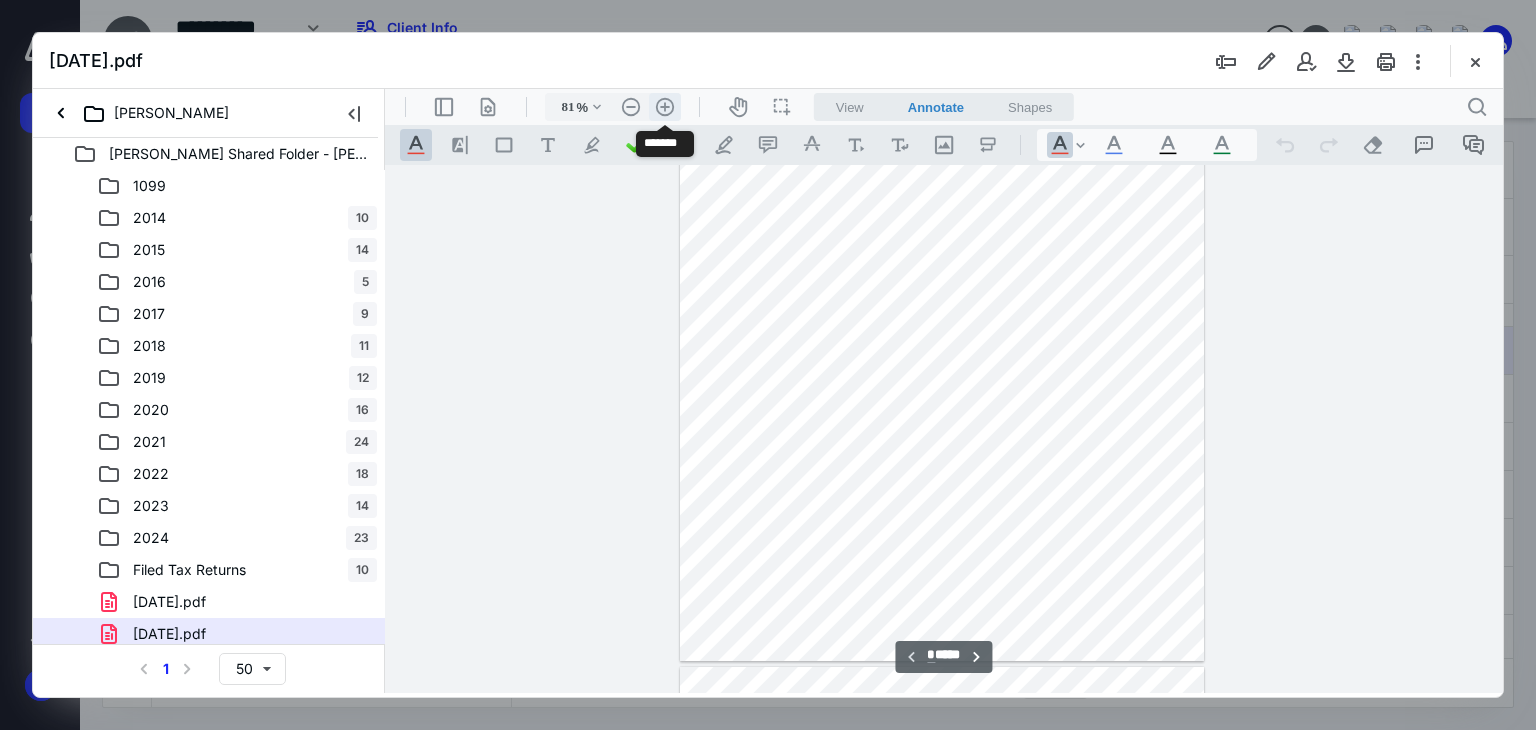 click on ".cls-1{fill:#abb0c4;} icon - header - zoom - in - line" at bounding box center [665, 107] 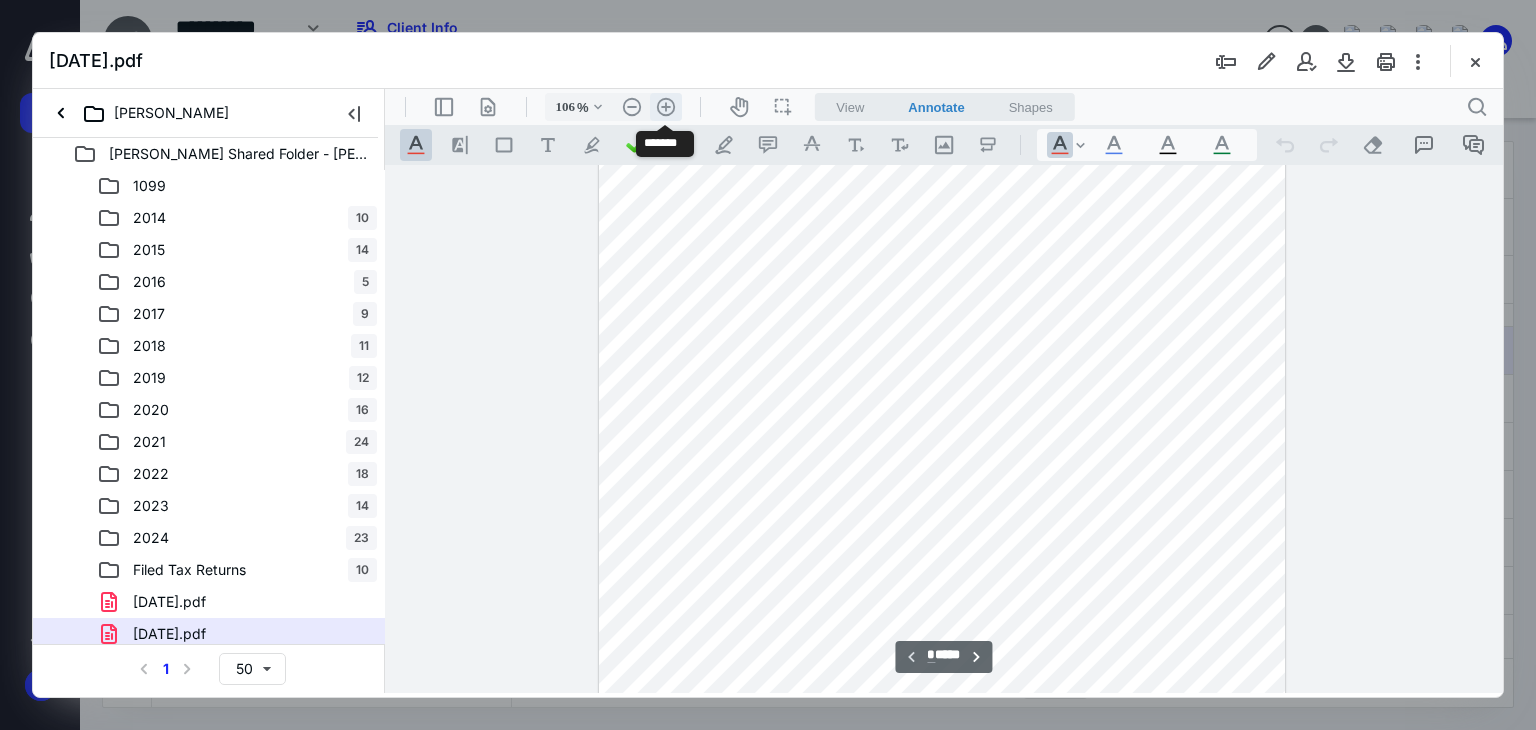 click on ".cls-1{fill:#abb0c4;} icon - header - zoom - in - line" at bounding box center (666, 107) 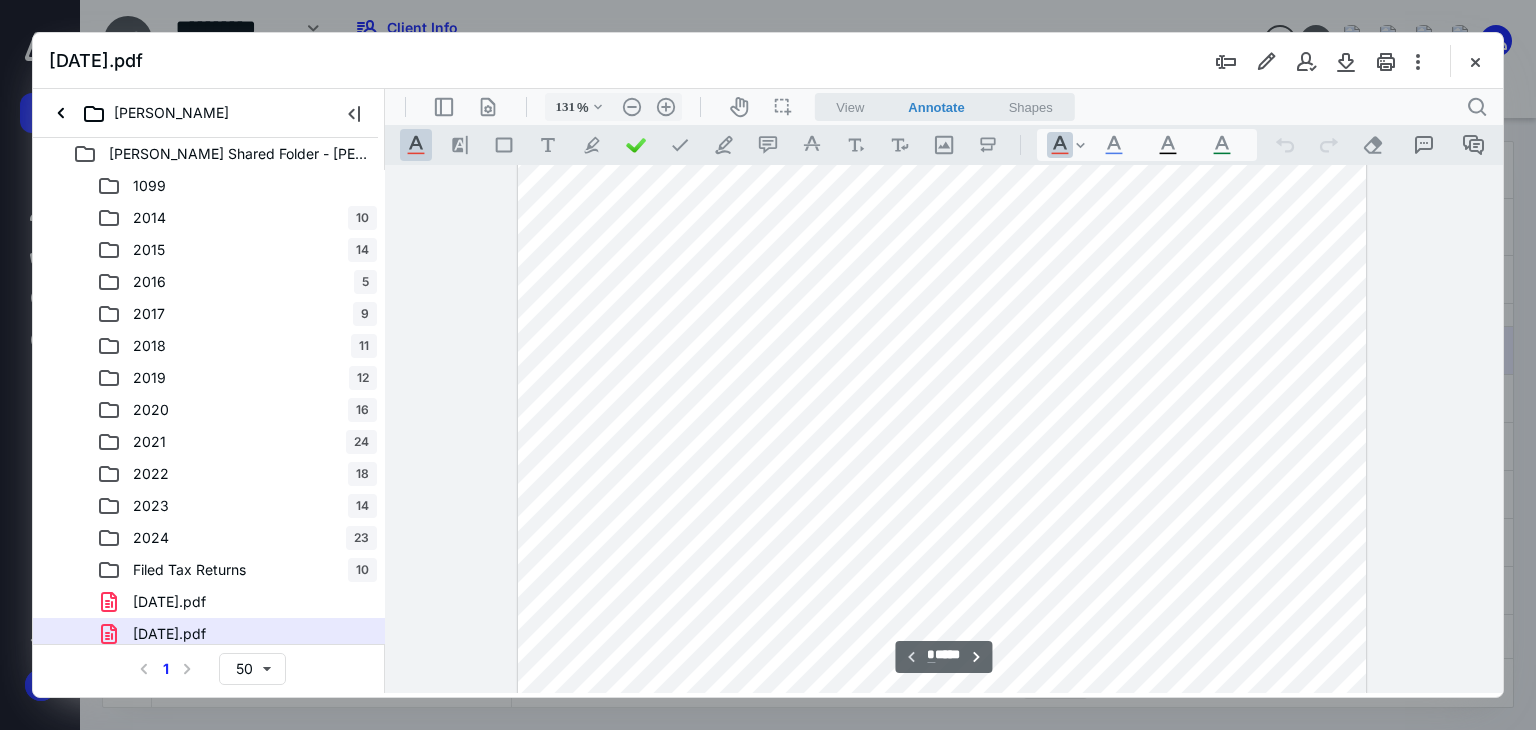 scroll, scrollTop: 0, scrollLeft: 0, axis: both 